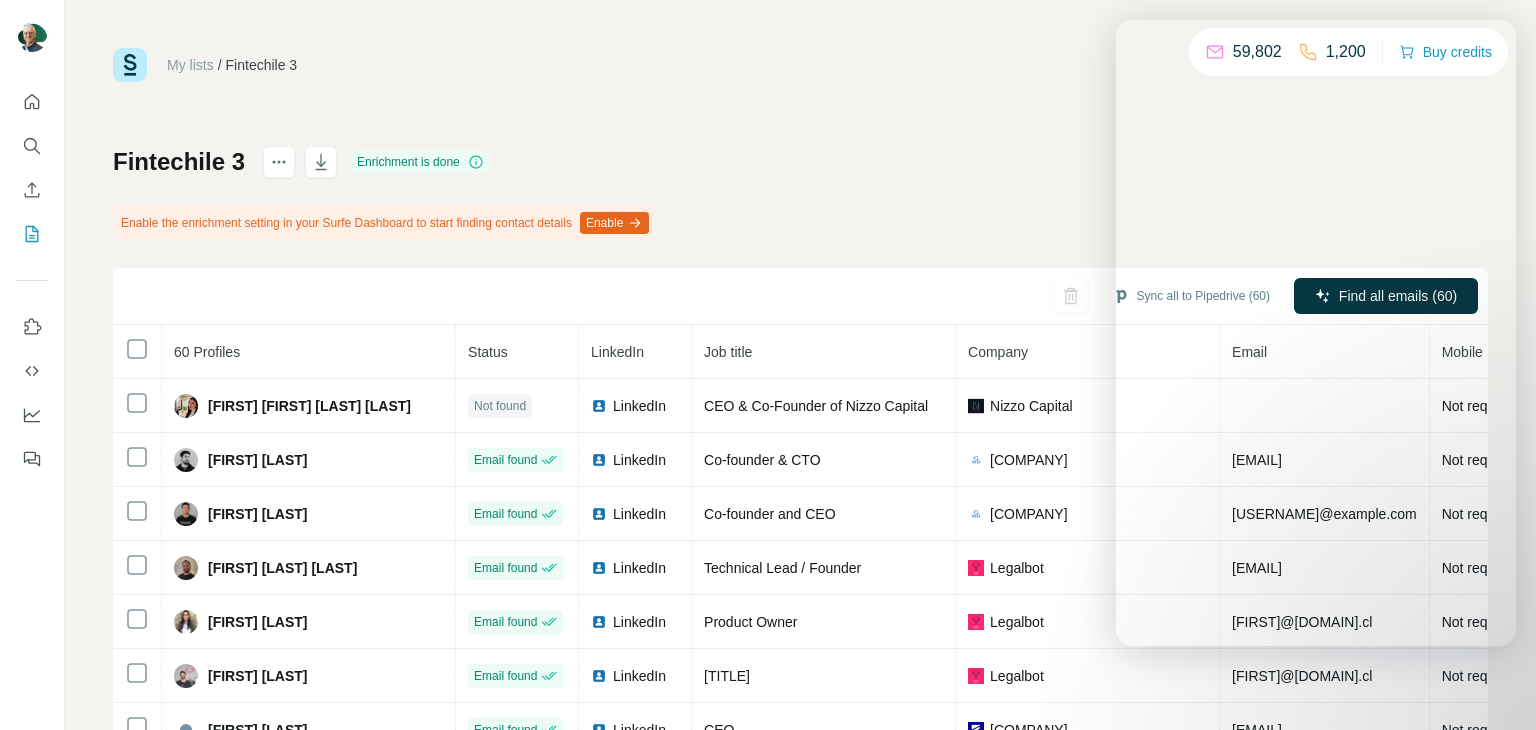 scroll, scrollTop: 0, scrollLeft: 0, axis: both 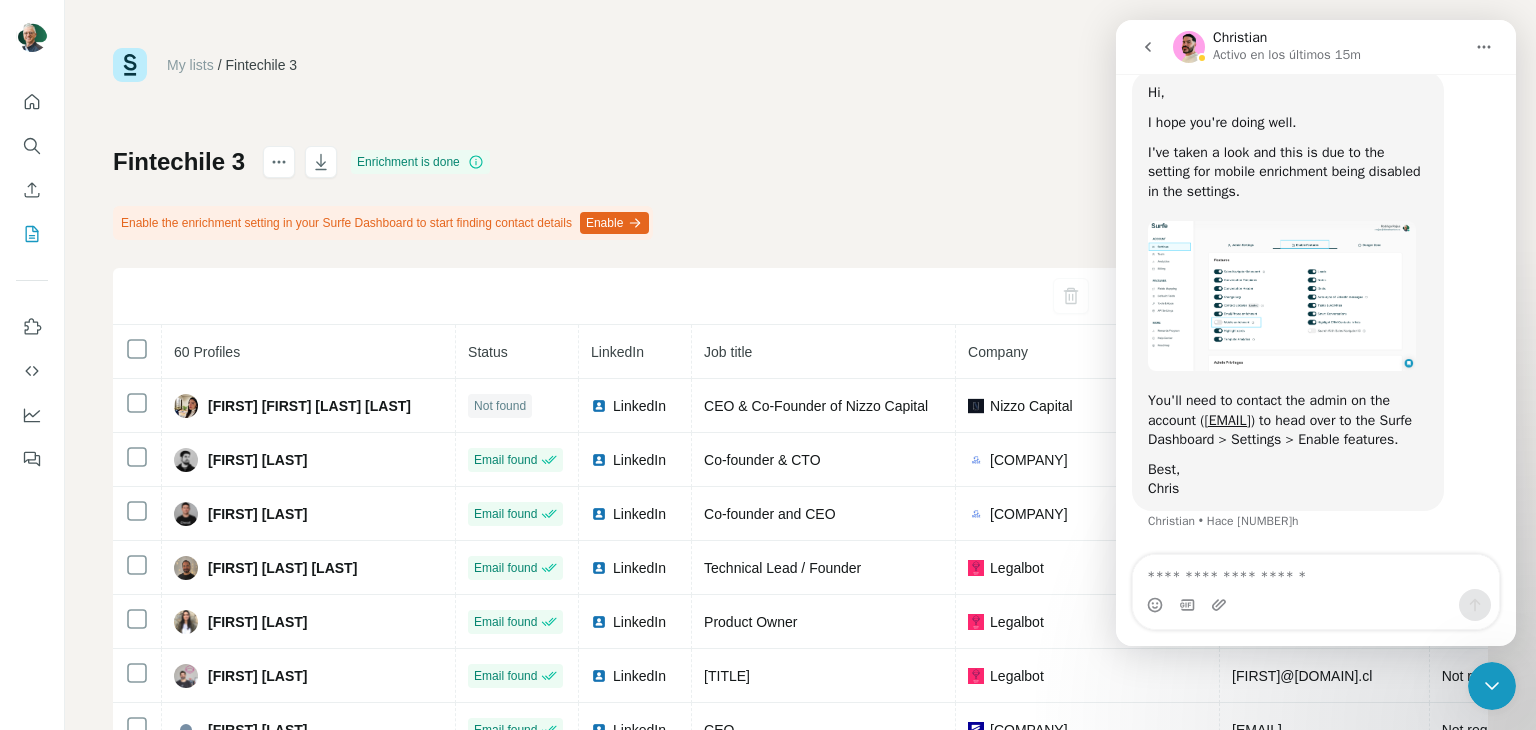 click at bounding box center (1148, 47) 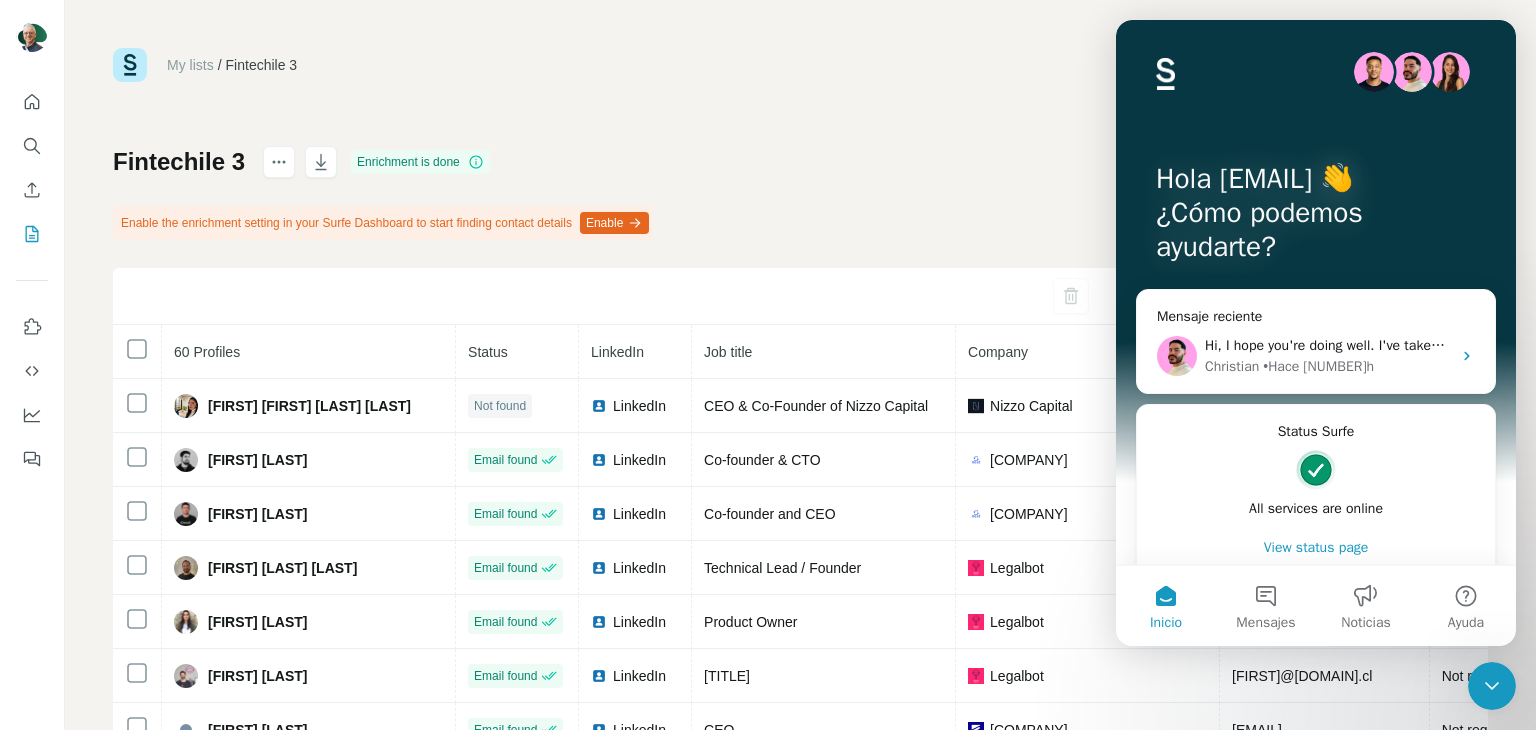 scroll, scrollTop: 0, scrollLeft: 0, axis: both 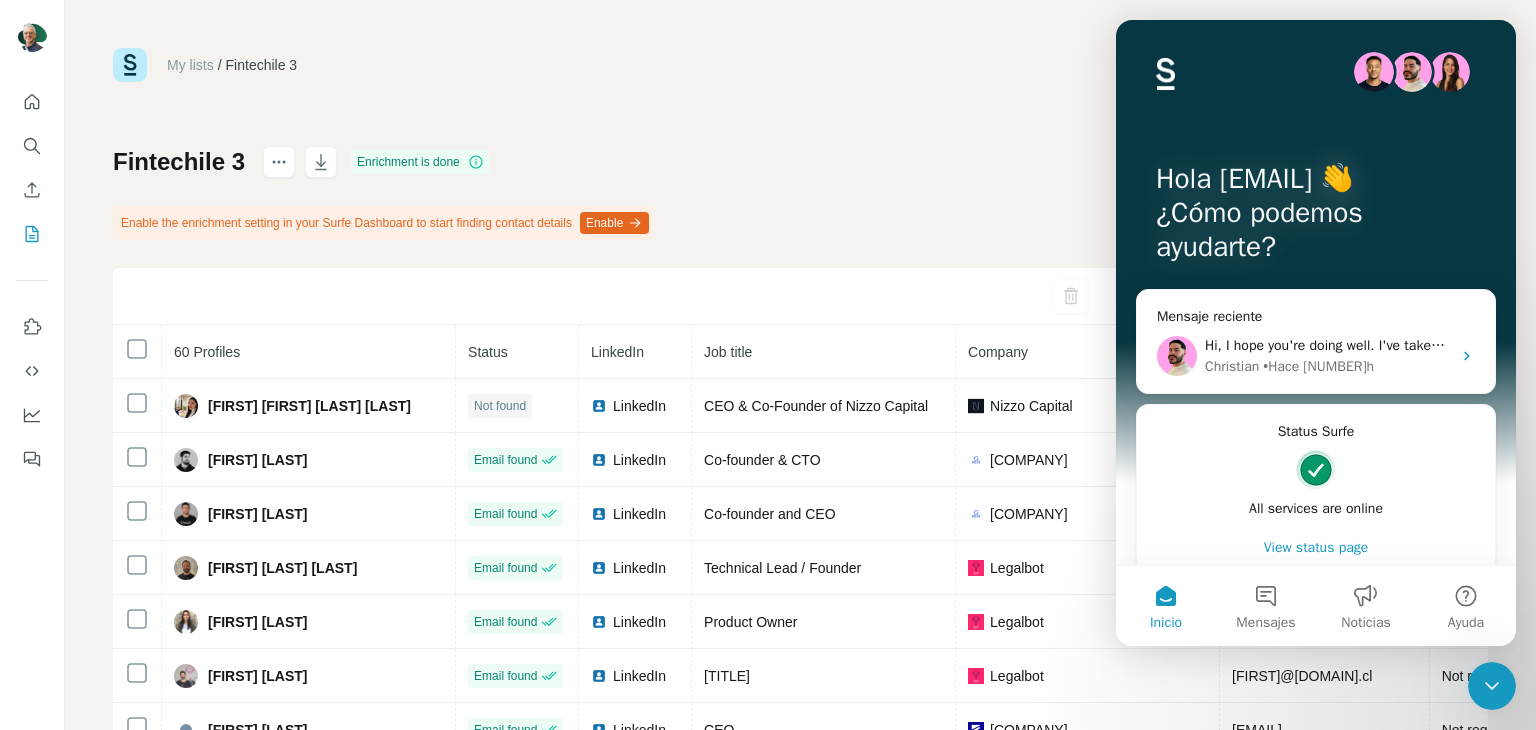 click on "My lists / Fintechile [NUMBER] [NUMBER] Buy credits Fintechile [NUMBER] Enrichment is done Enable the enrichment setting in your Surfe Dashboard to start finding contact details Enable Sync all to Pipedrive ([NUMBER]) Find all emails ([NUMBER]) [NUMBER] Profiles Status LinkedIn Job title Company Email Mobile Company website Landline Country [FIRST] [LAST] Not found LinkedIn CEO & Co-Founder of [COMPANY] [COMPANY] Not requested [DOMAIN].com Chile [FIRST] [LAST] Email found LinkedIn Co-founder & CTO [COMPANY] [EMAIL] Not requested [DOMAIN].com Chile [FIRST] [LAST] Email found LinkedIn Co-founder and CEO [COMPANY] [EMAIL] Not requested [DOMAIN].com Chile [FIRST] [LAST] Email found LinkedIn Technical Lead / Founder [COMPANY] [EMAIL] Not requested [DOMAIN].com Chile [FIRST] [LAST] Email found LinkedIn Product Owner [COMPANY] [EMAIL] Not requested [DOMAIN].com Chile [FIRST] [LAST] Email found LinkedIn Cofundador [COMPANY] [EMAIL] Chile" at bounding box center (800, 450) 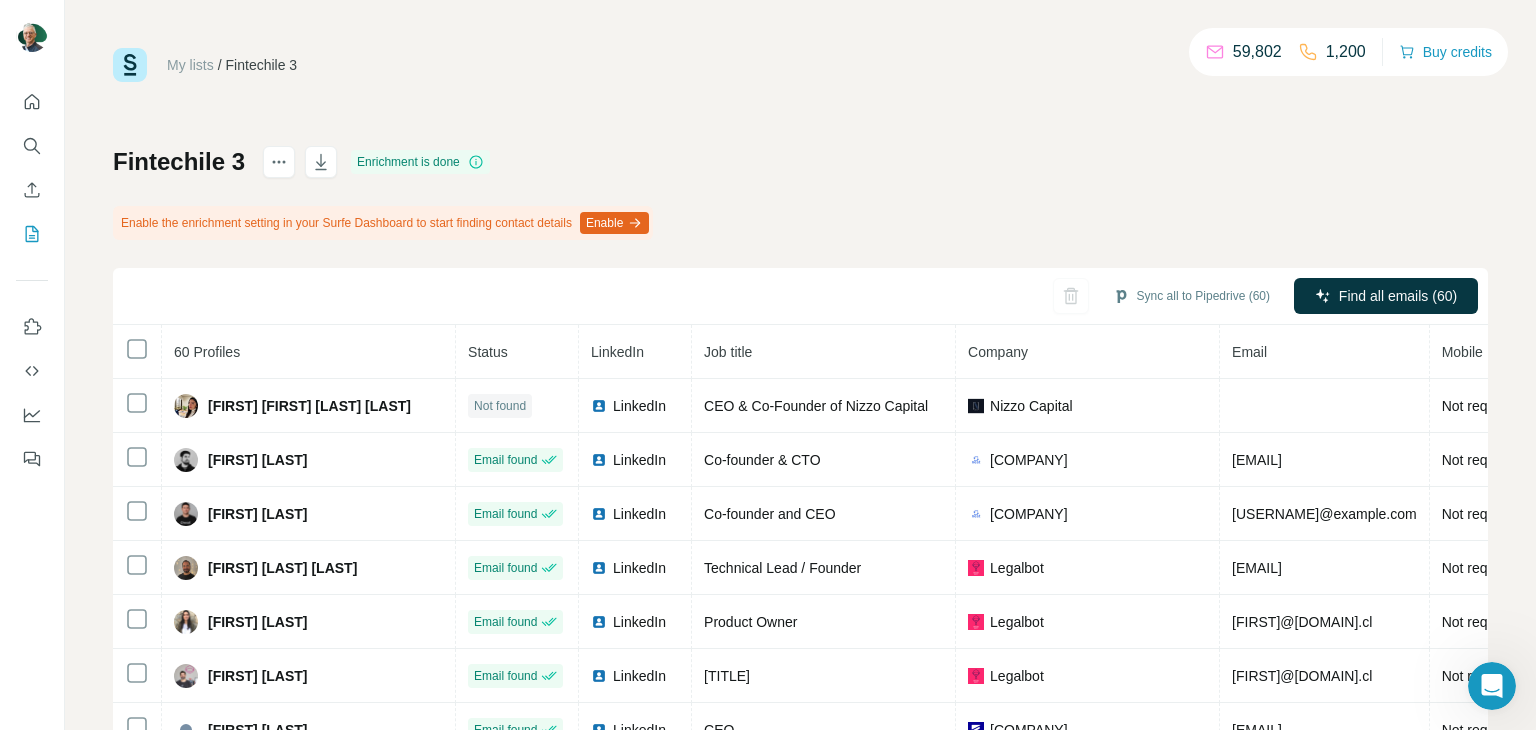 scroll, scrollTop: 0, scrollLeft: 0, axis: both 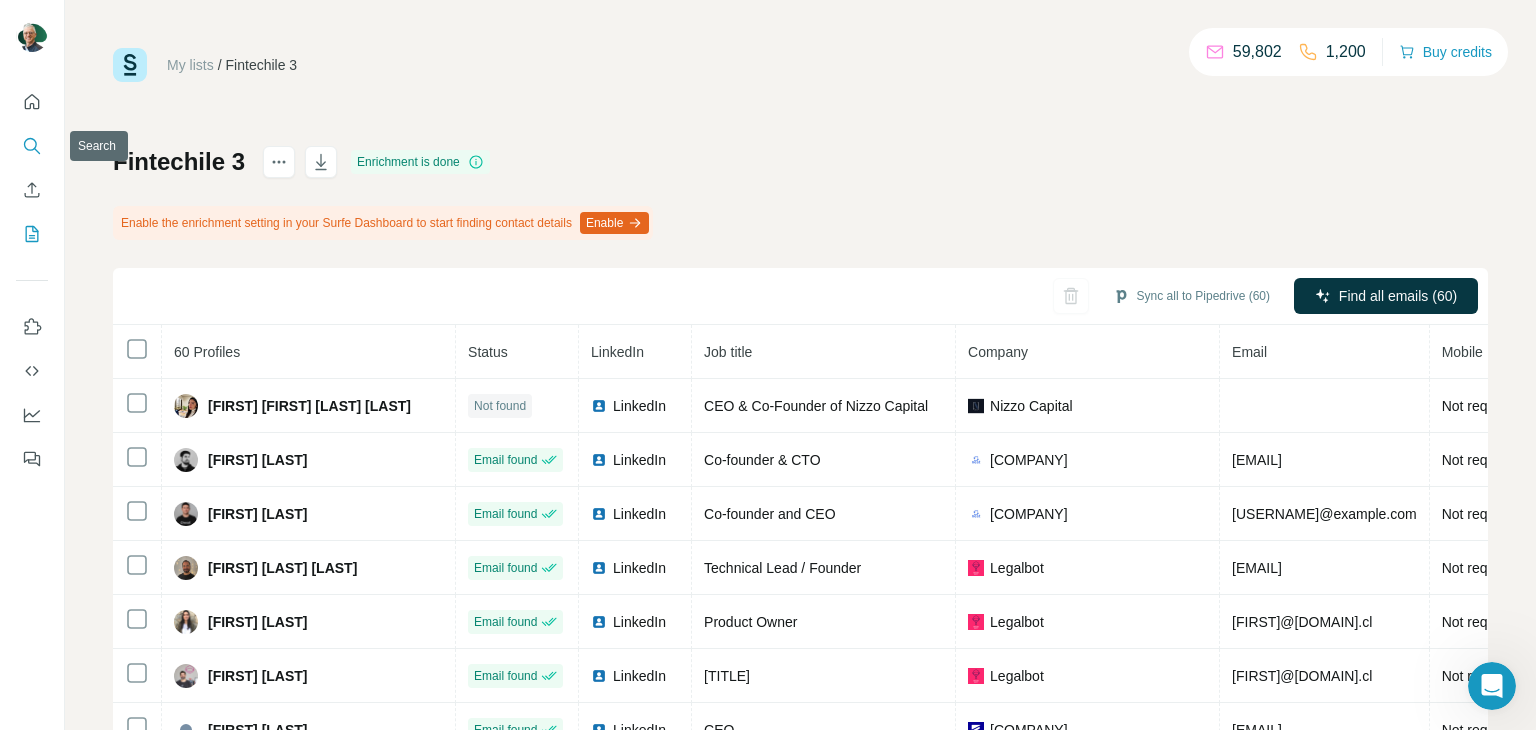 click 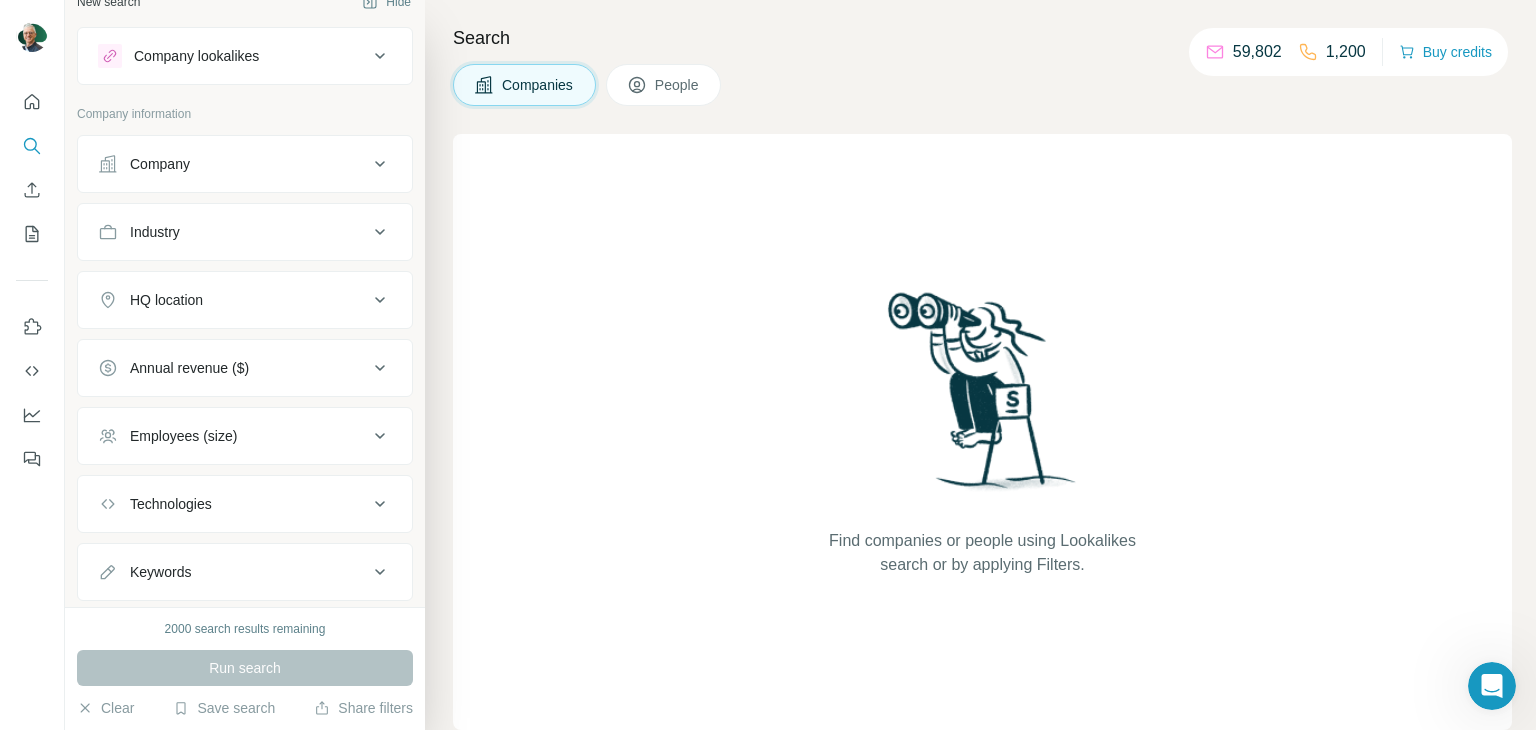 scroll, scrollTop: 0, scrollLeft: 0, axis: both 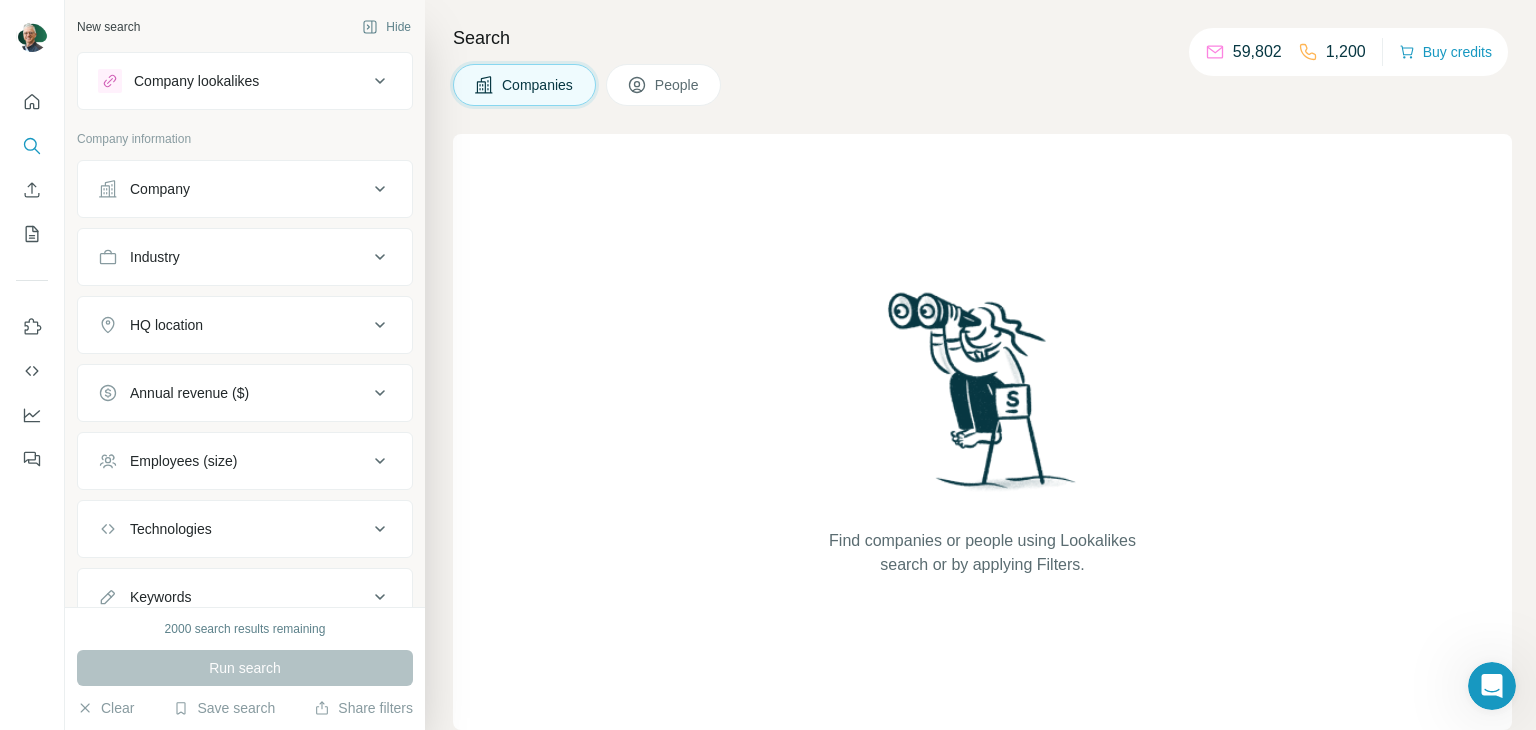 click on "Industry" at bounding box center (233, 257) 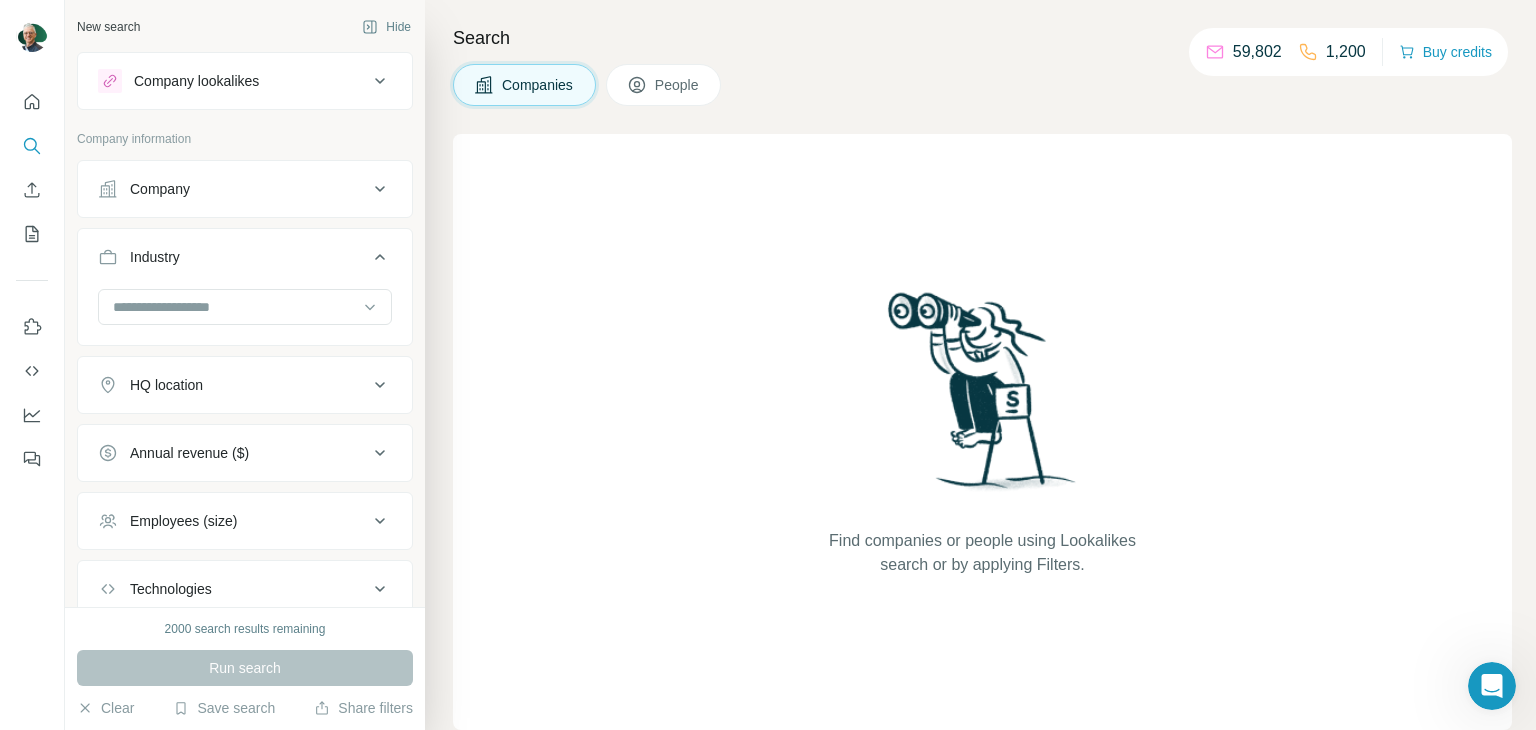 click on "Industry" at bounding box center (233, 257) 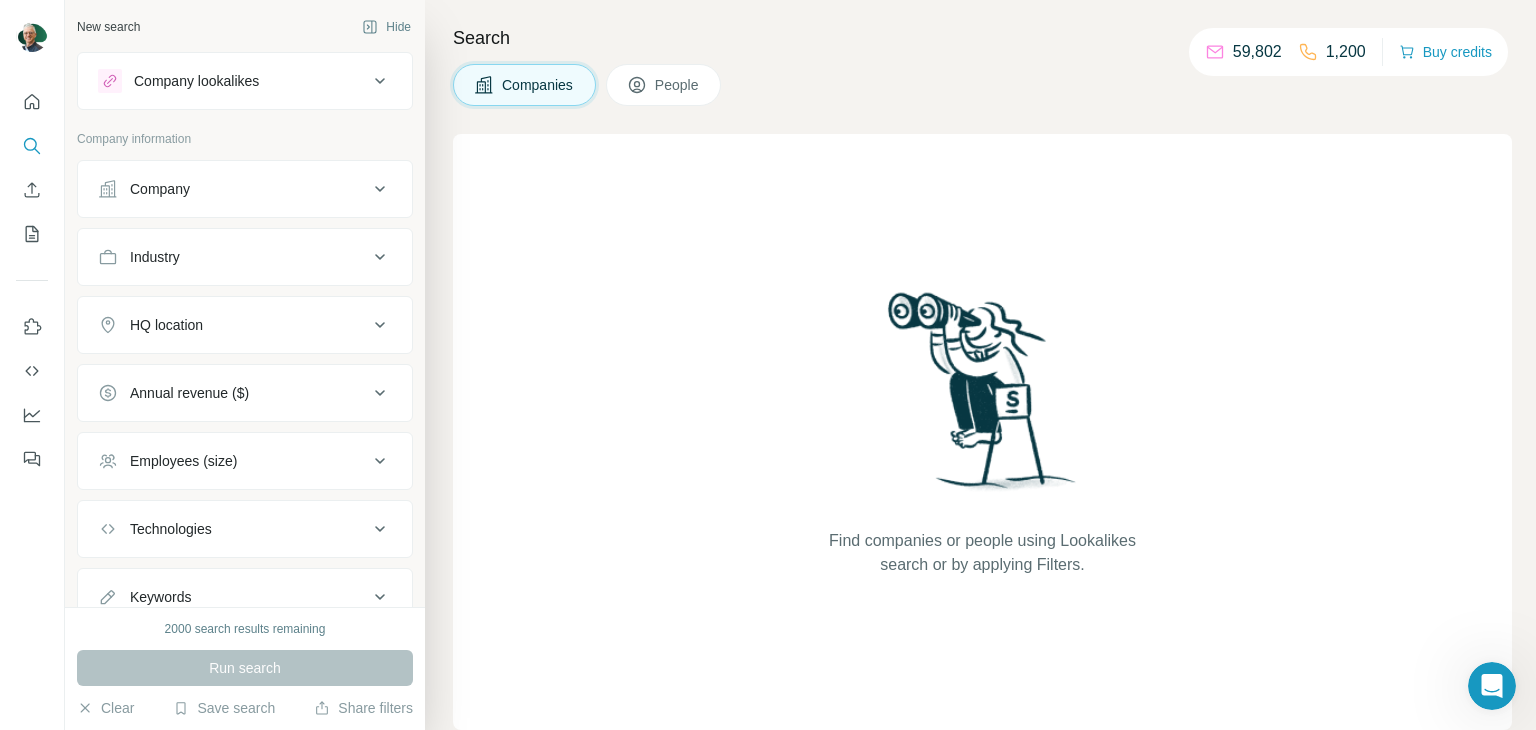 click on "Industry" at bounding box center [233, 257] 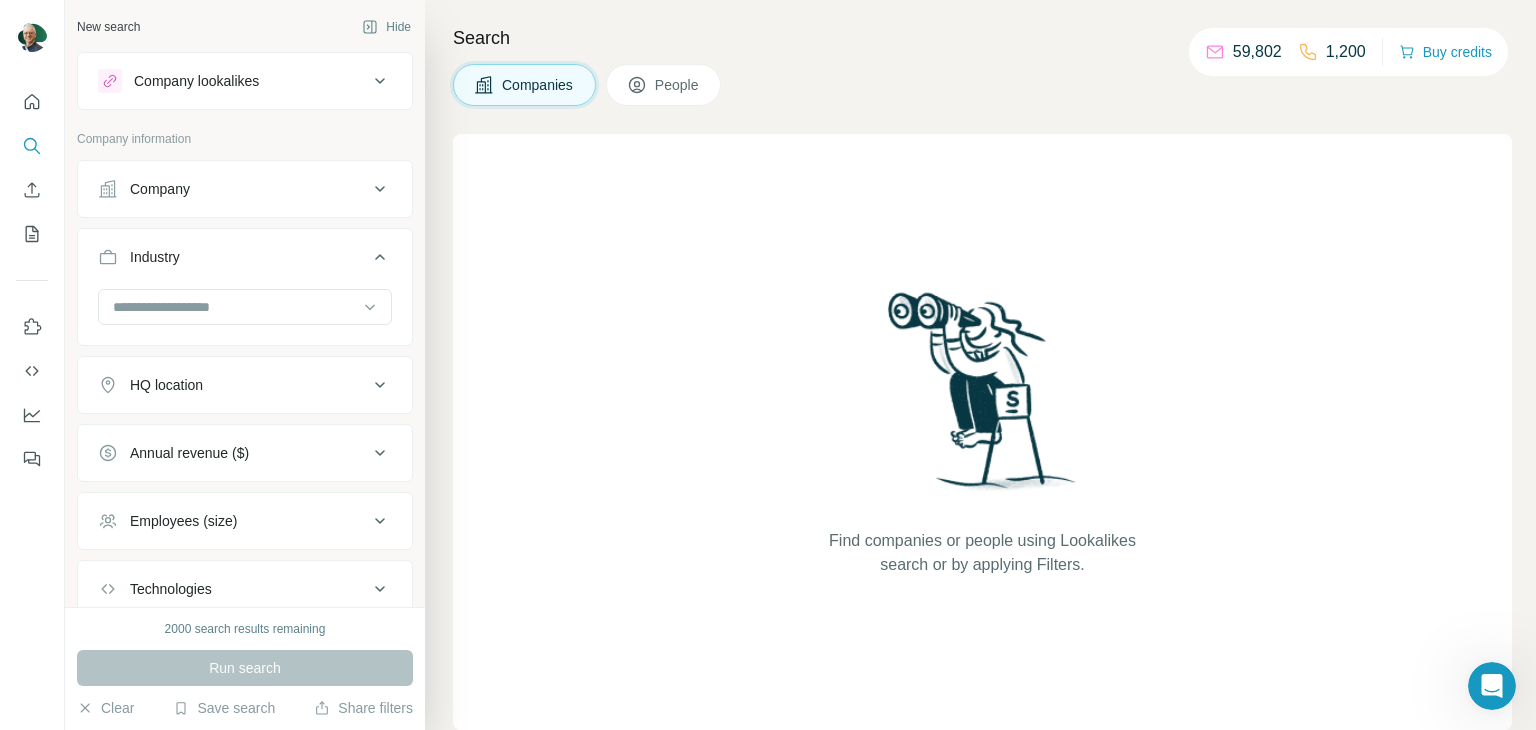 click on "Industry" at bounding box center [233, 257] 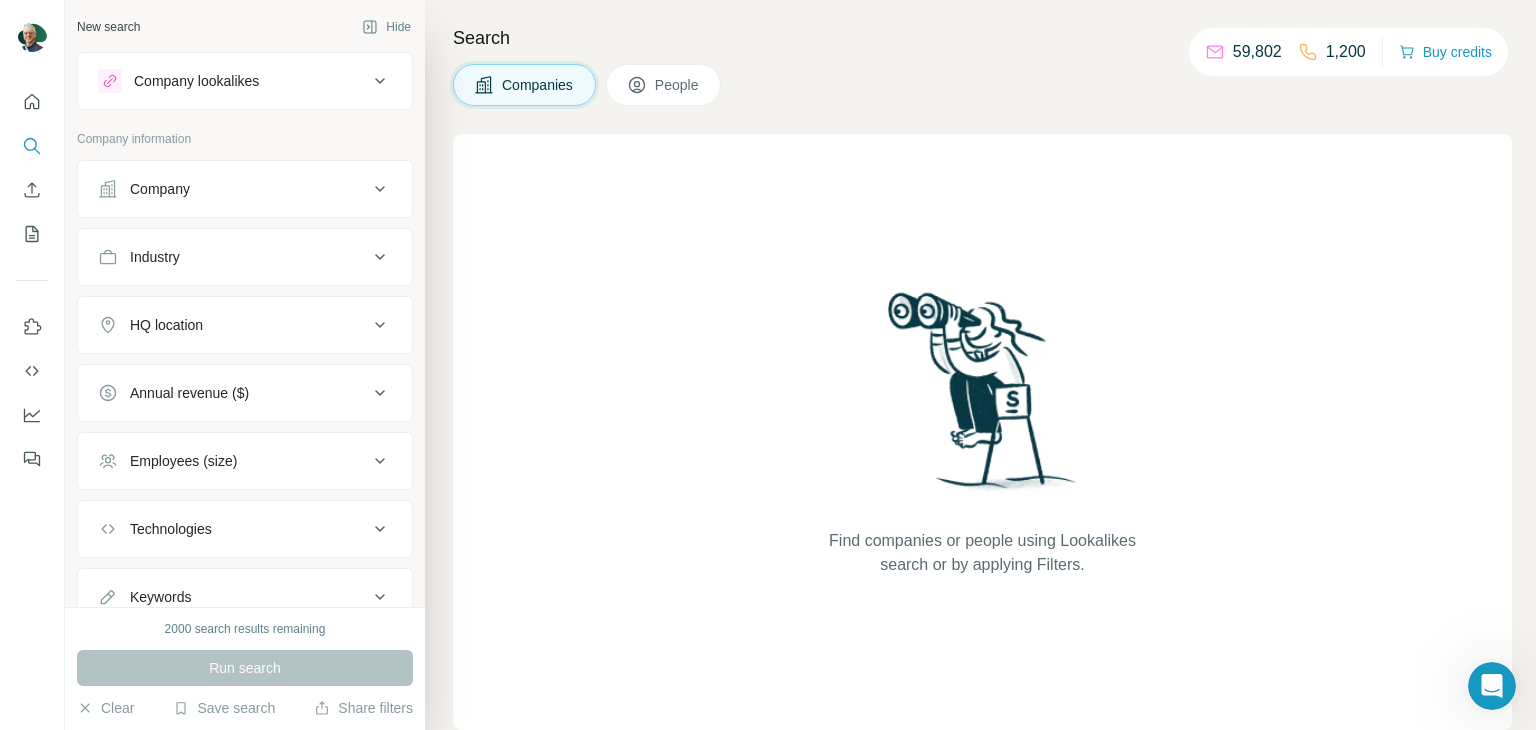 click on "Industry" at bounding box center [233, 257] 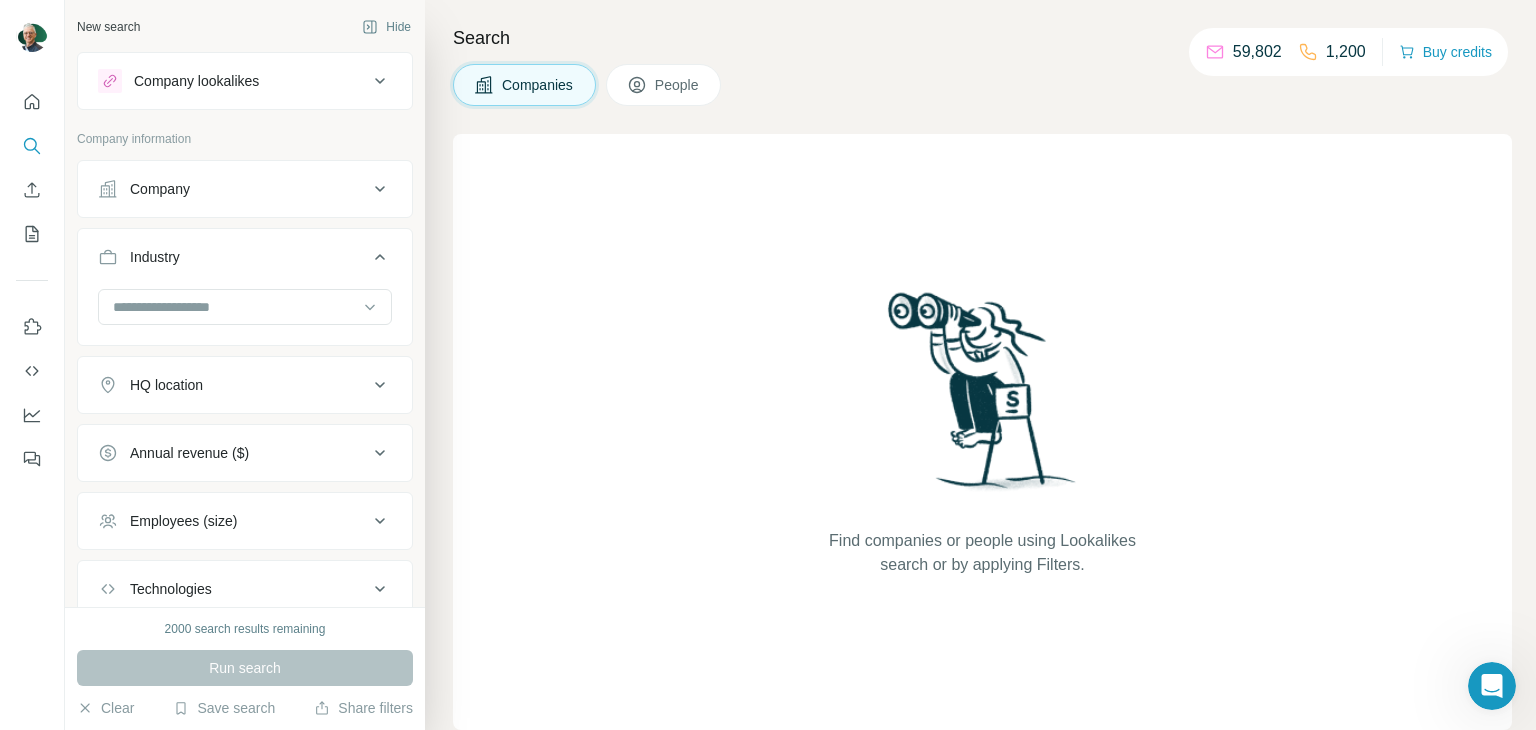 click on "HQ location" at bounding box center (245, 385) 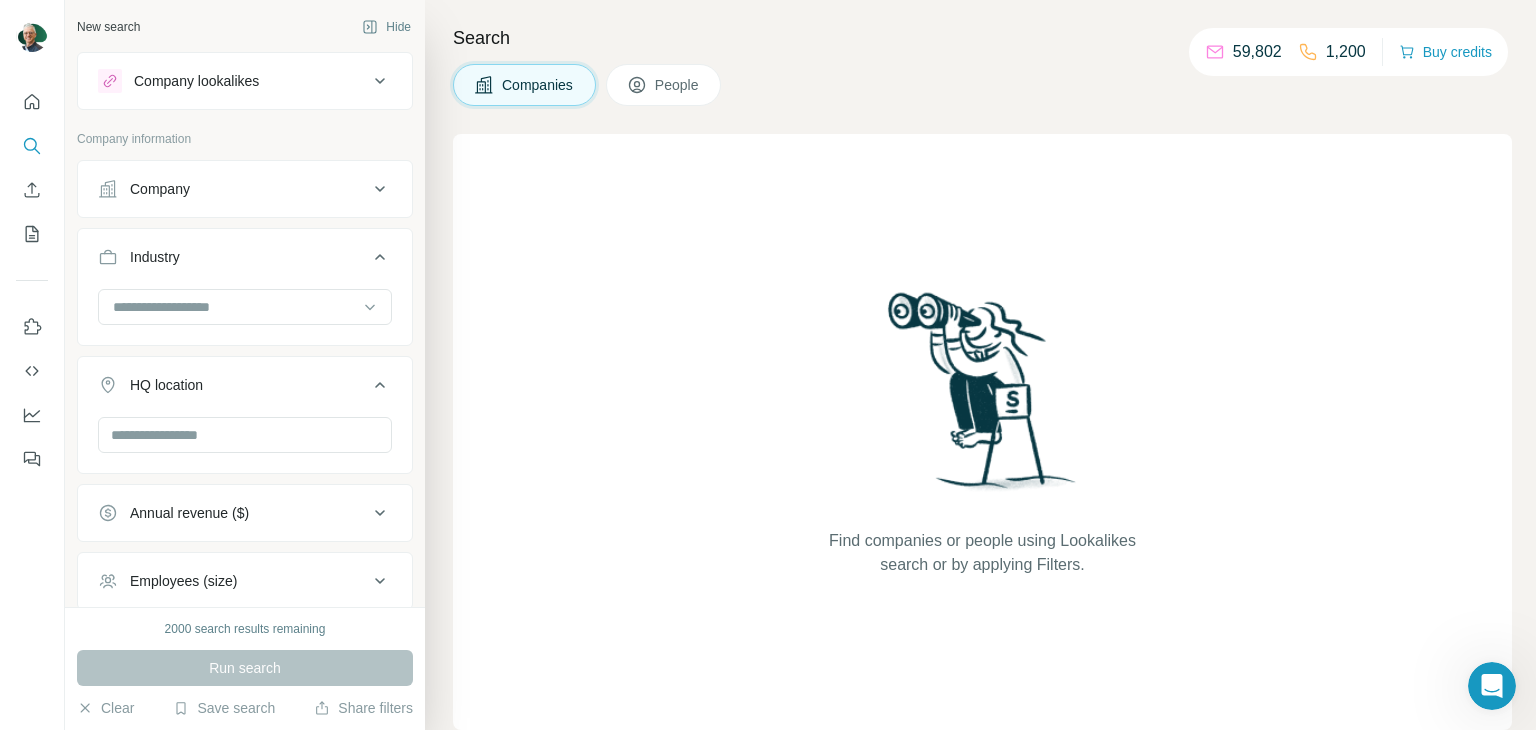click on "HQ location" at bounding box center [166, 385] 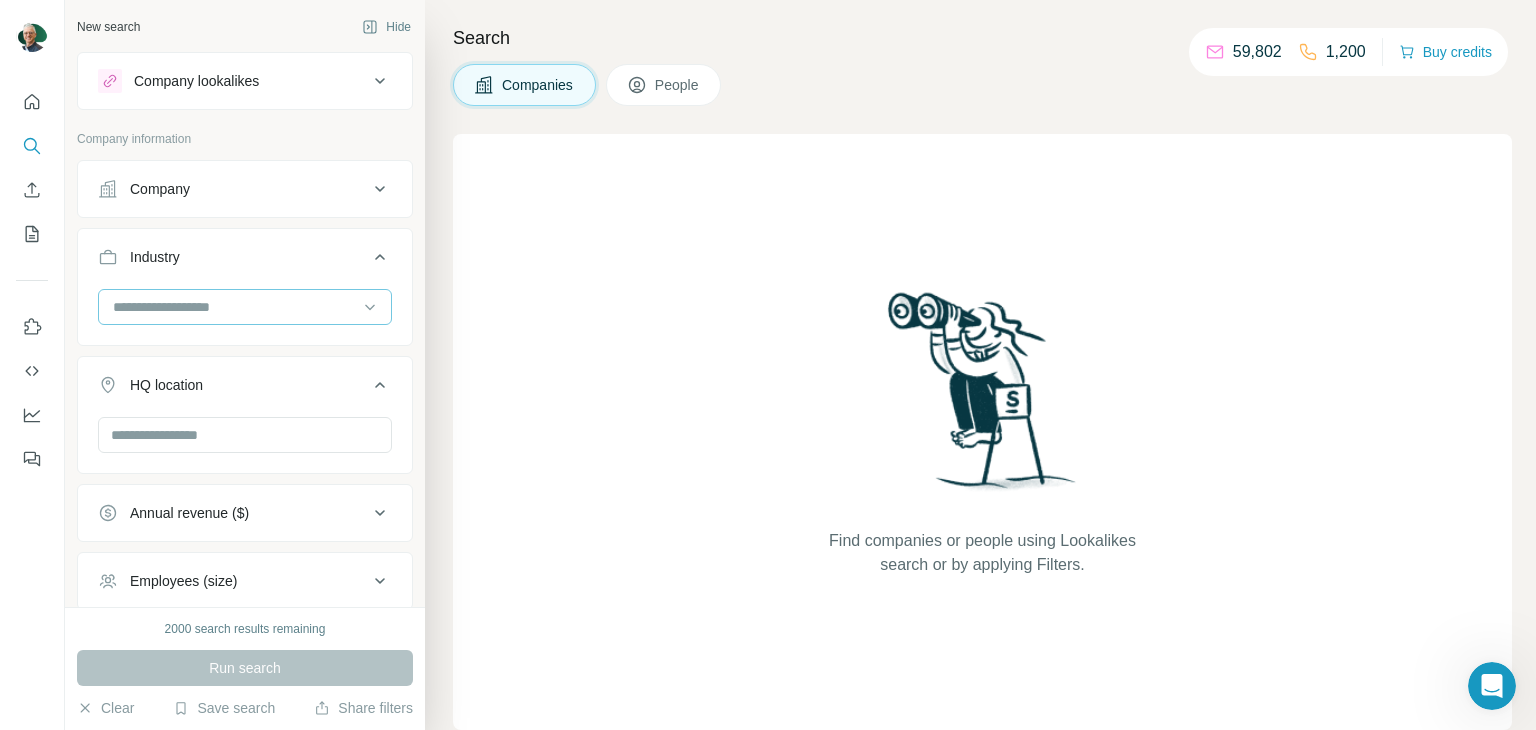 click at bounding box center [234, 307] 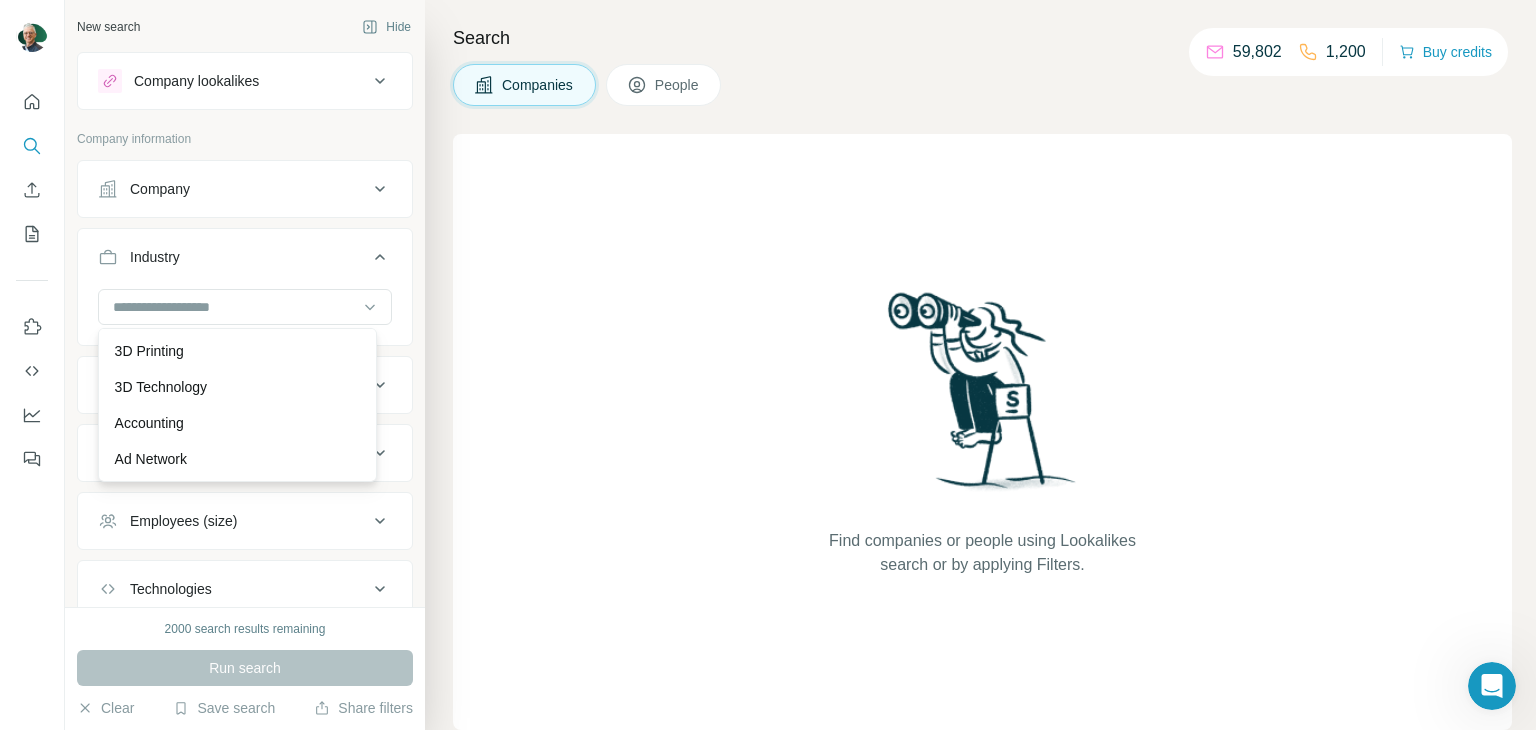 click on "Company lookalikes Company information Company Industry HQ location Annual revenue ($) Employees (size) Technologies Keywords" at bounding box center (245, 369) 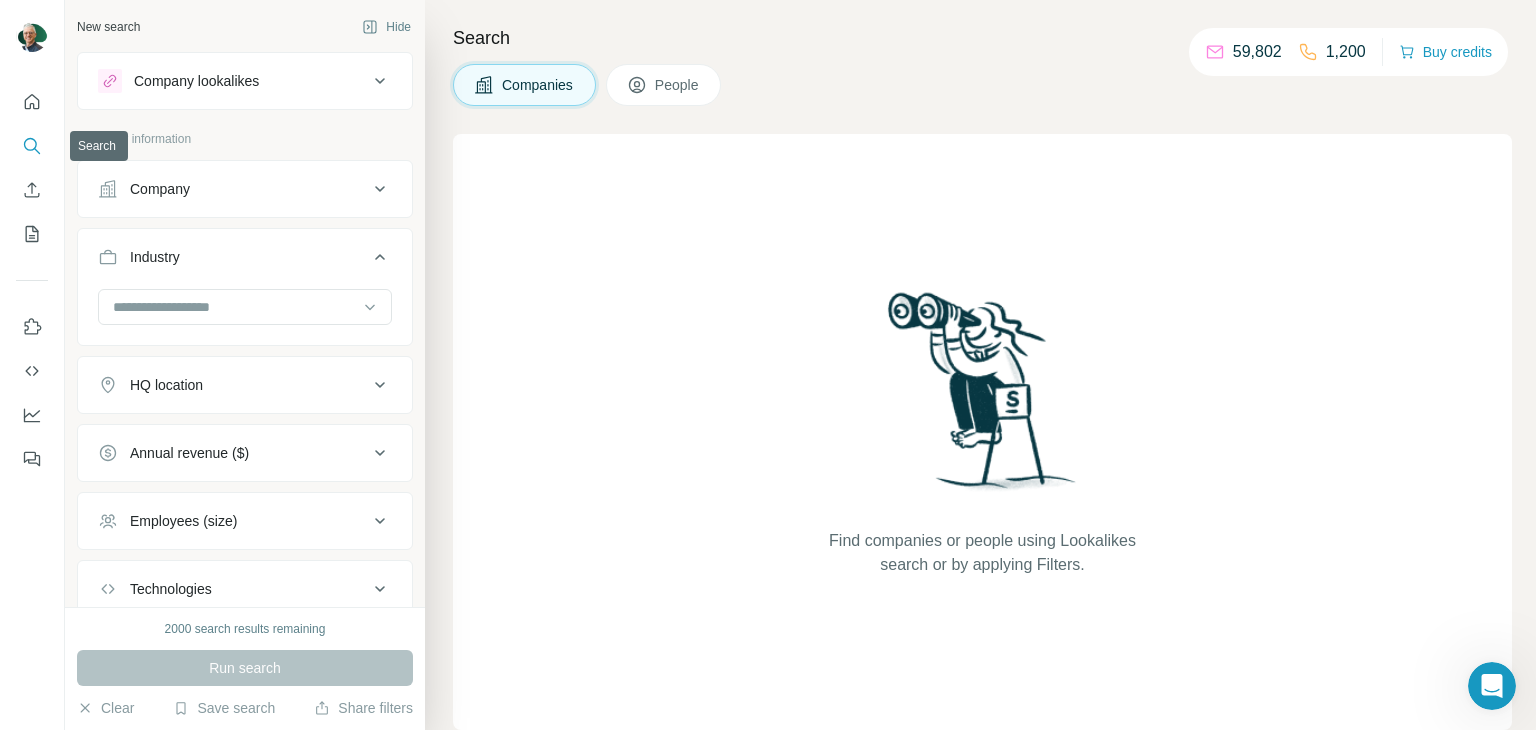 click 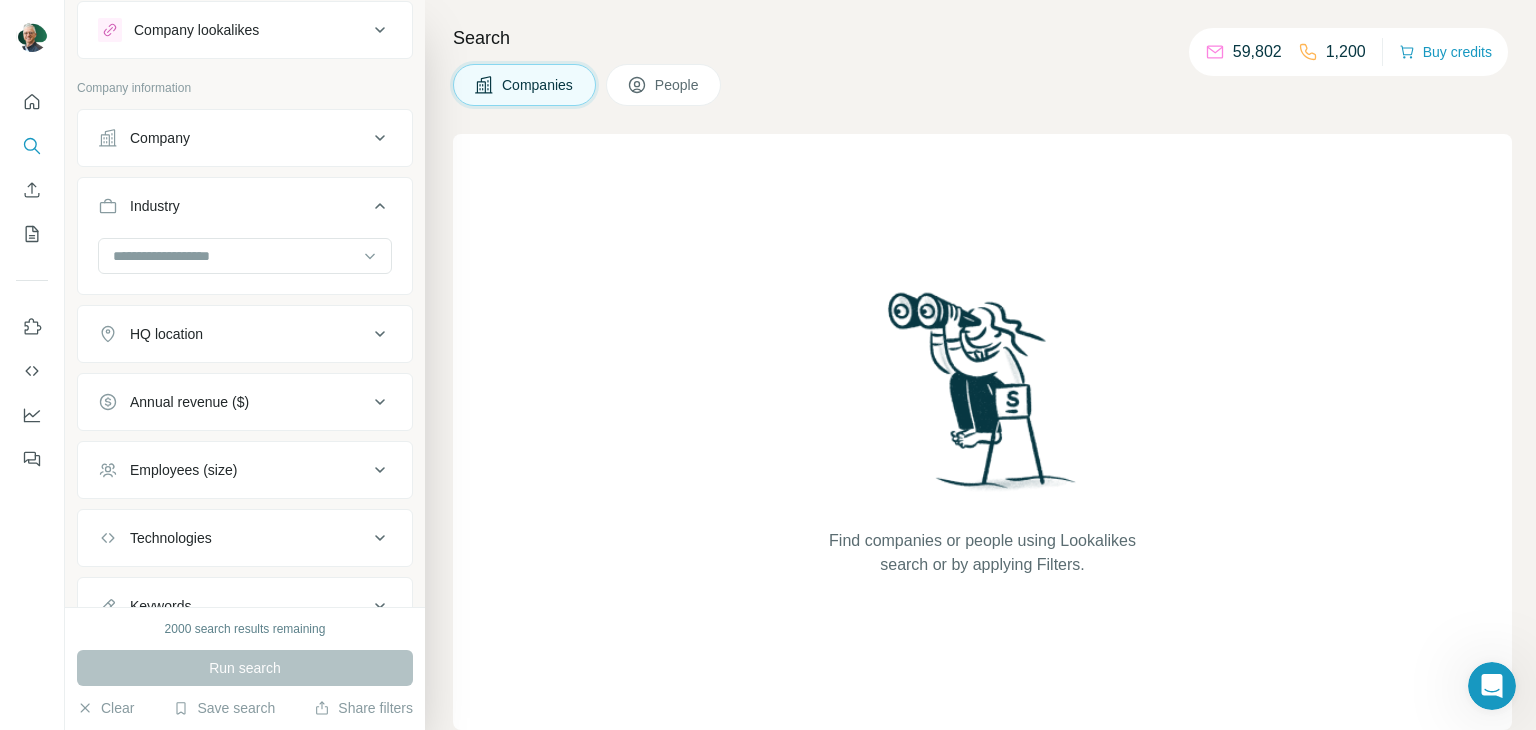 scroll, scrollTop: 0, scrollLeft: 0, axis: both 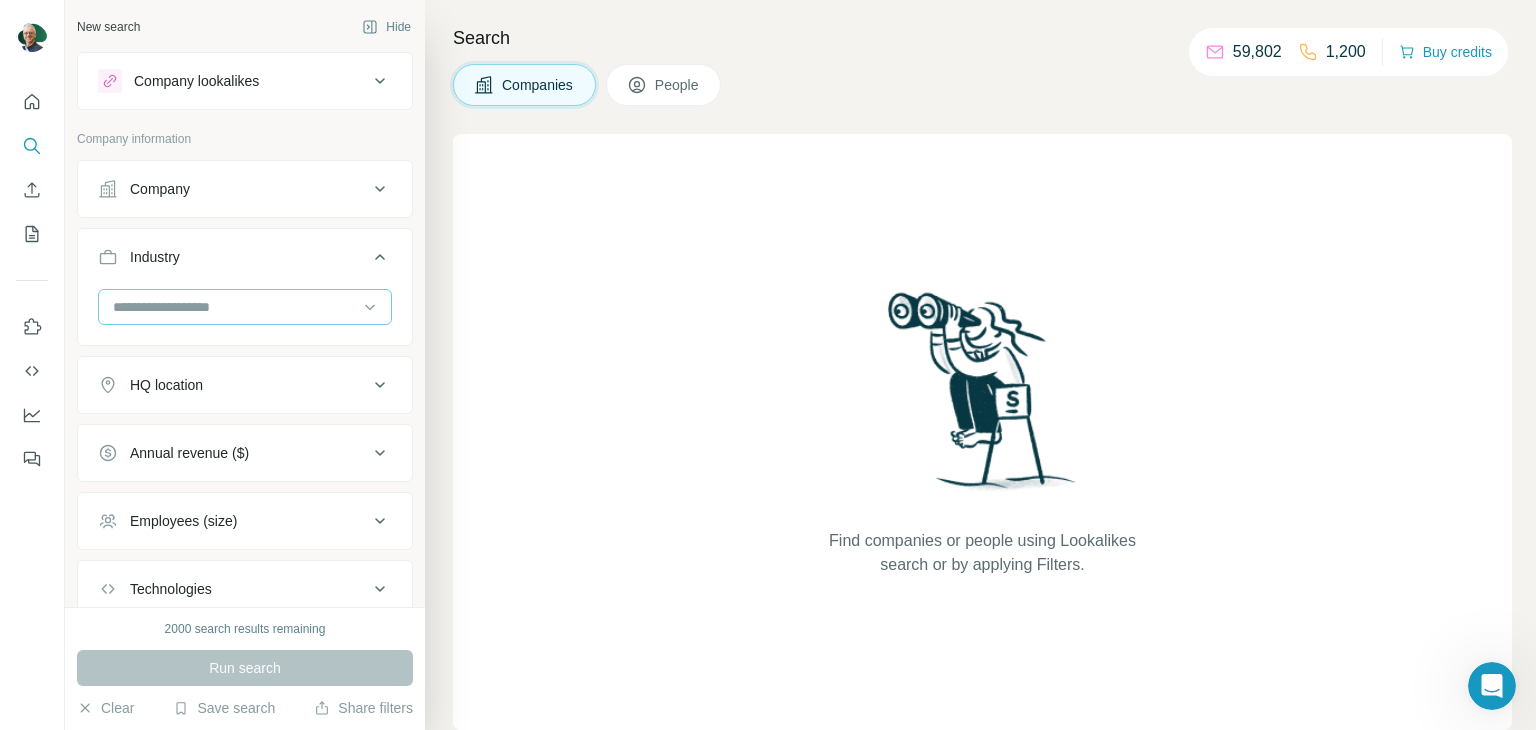 click at bounding box center (234, 307) 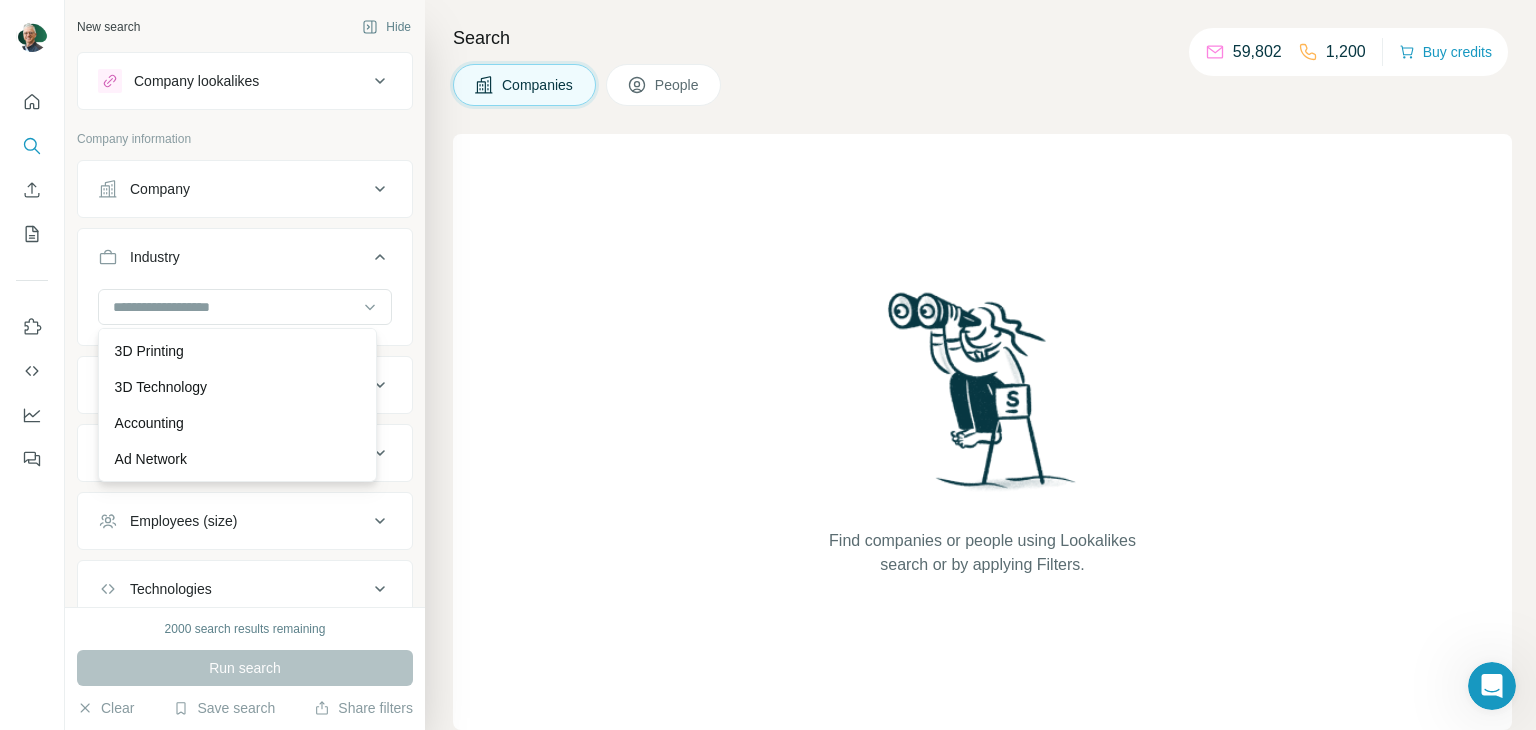 click on "Company" at bounding box center (233, 189) 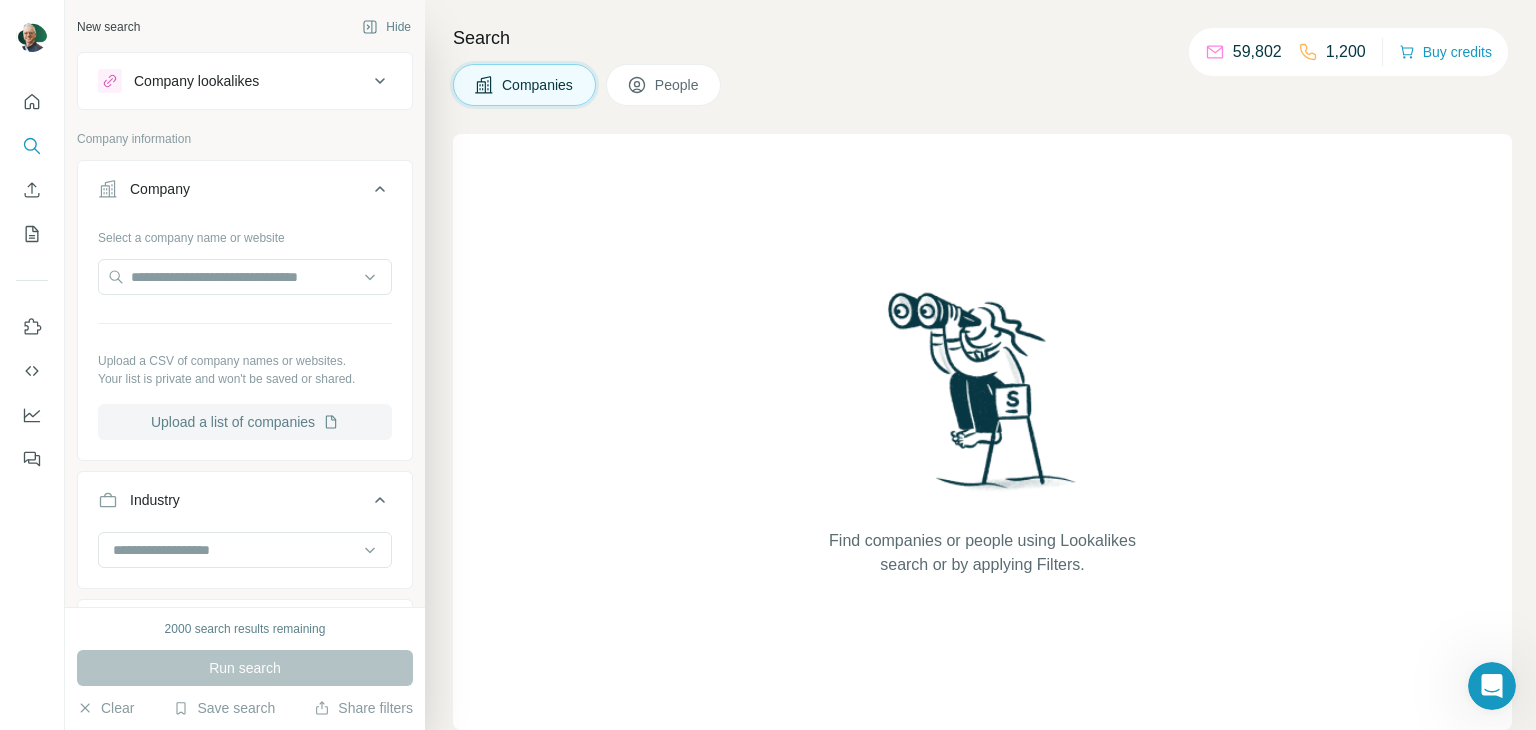 click on "Upload a list of companies" at bounding box center [245, 422] 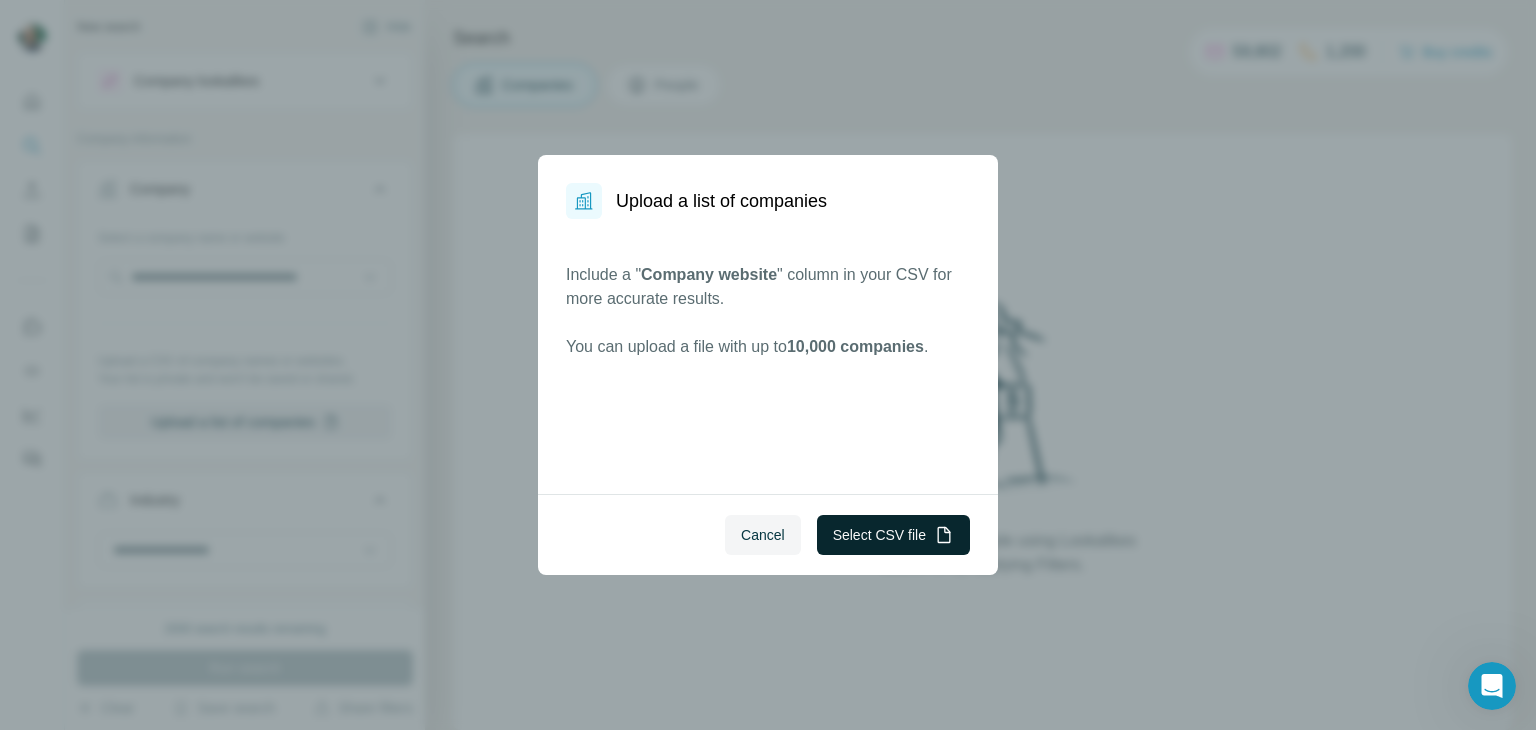 click on "Select CSV file" at bounding box center [893, 535] 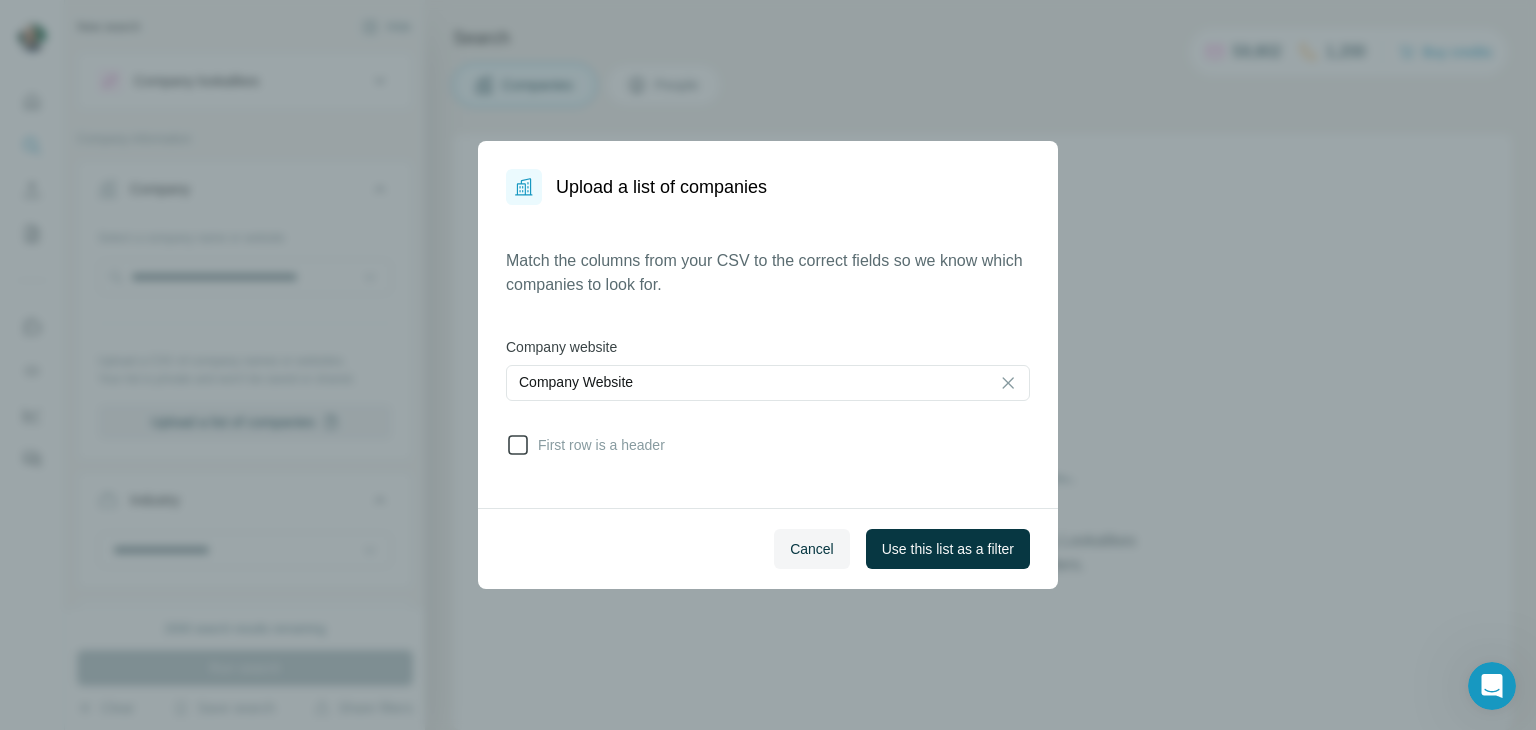 drag, startPoint x: 506, startPoint y: 433, endPoint x: 520, endPoint y: 441, distance: 16.124516 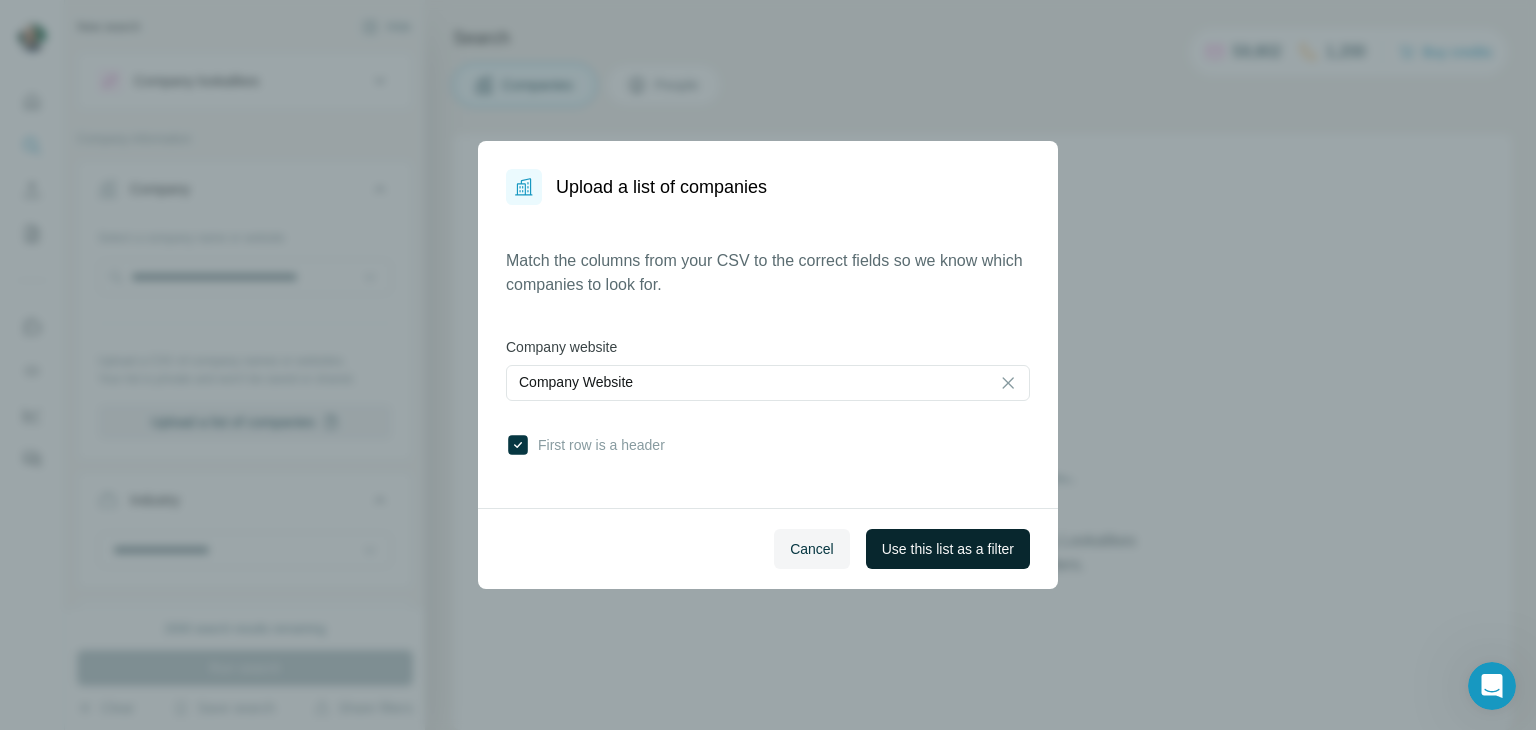 click on "Use this list as a filter" at bounding box center [948, 549] 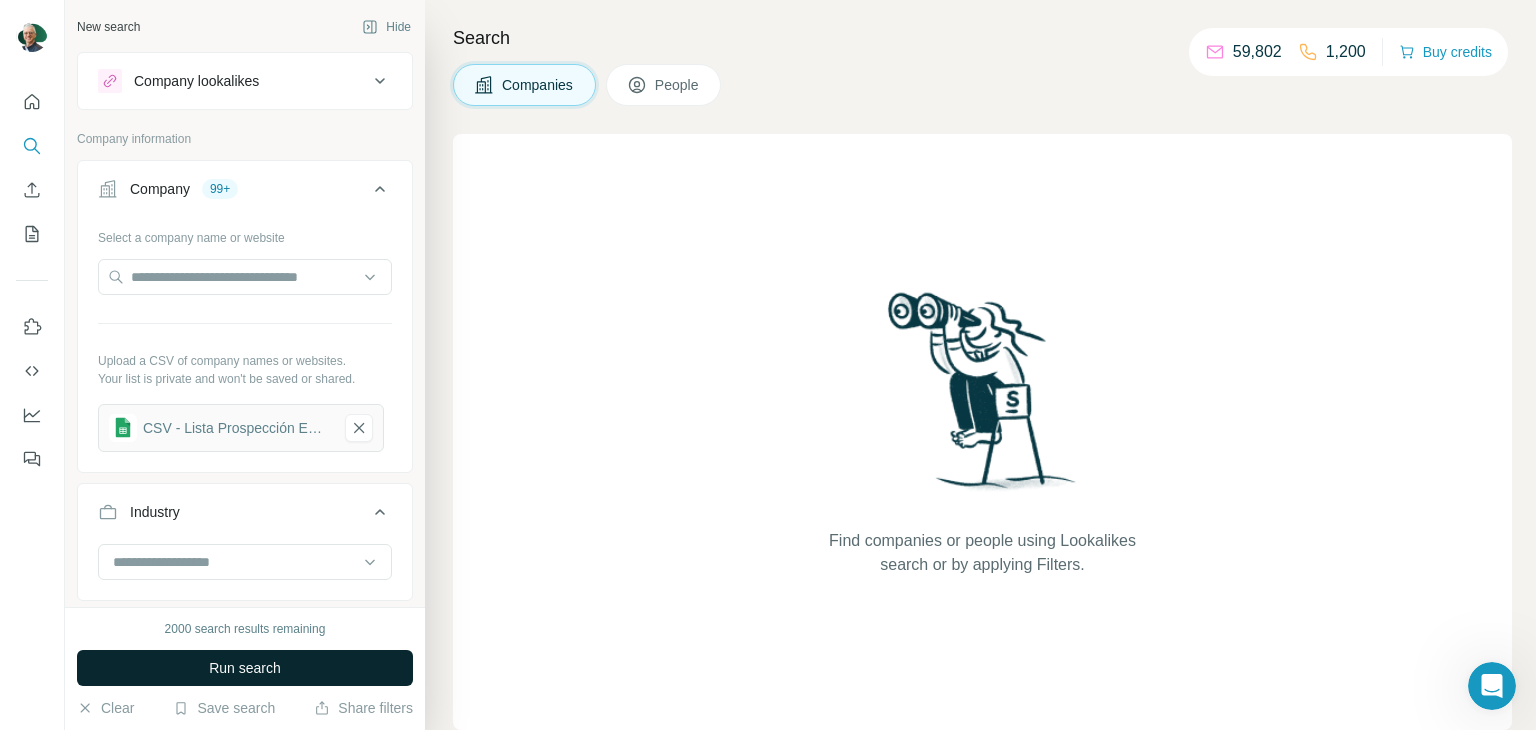 click on "Run search" at bounding box center (245, 668) 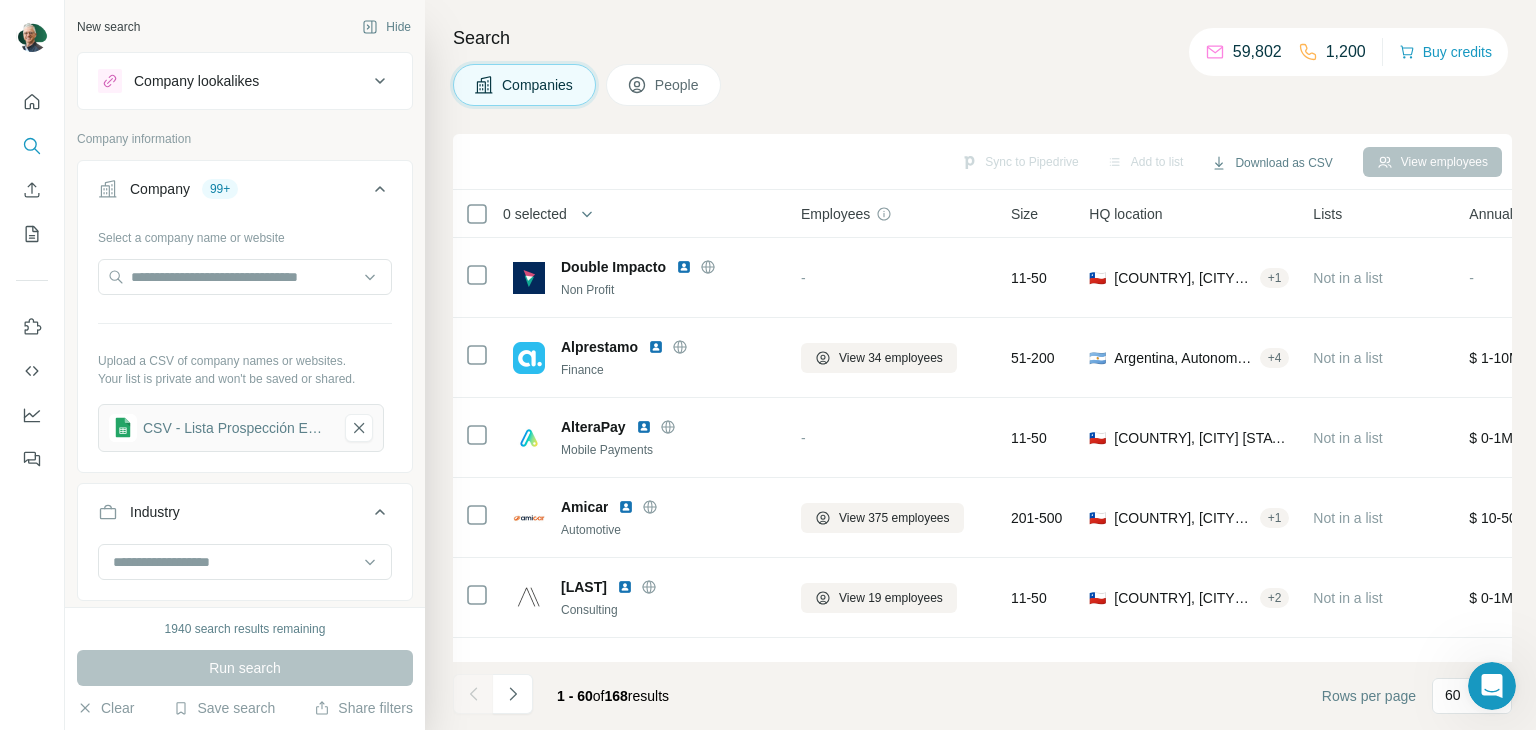 scroll, scrollTop: 200, scrollLeft: 0, axis: vertical 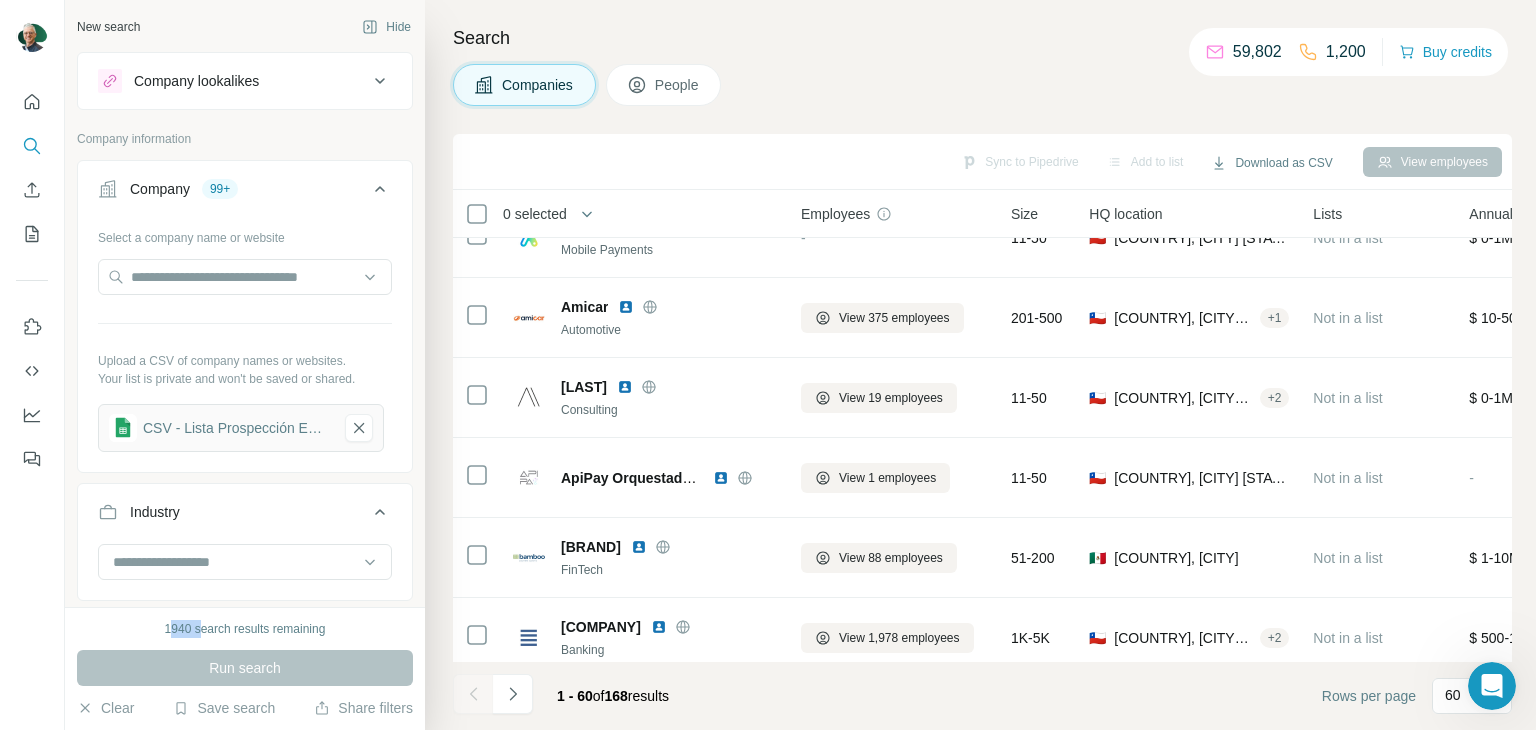 drag, startPoint x: 175, startPoint y: 627, endPoint x: 152, endPoint y: 629, distance: 23.086792 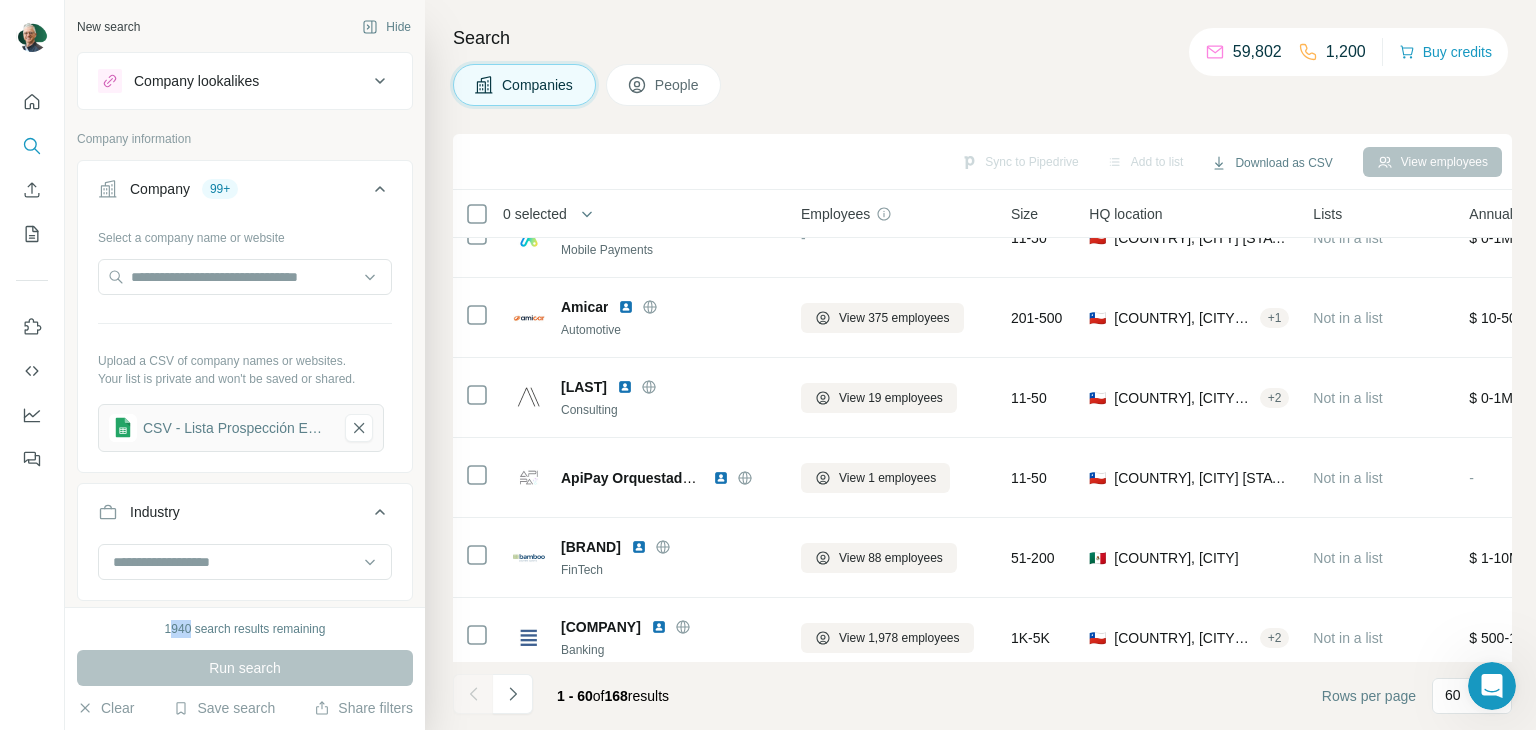 drag, startPoint x: 167, startPoint y: 630, endPoint x: 188, endPoint y: 630, distance: 21 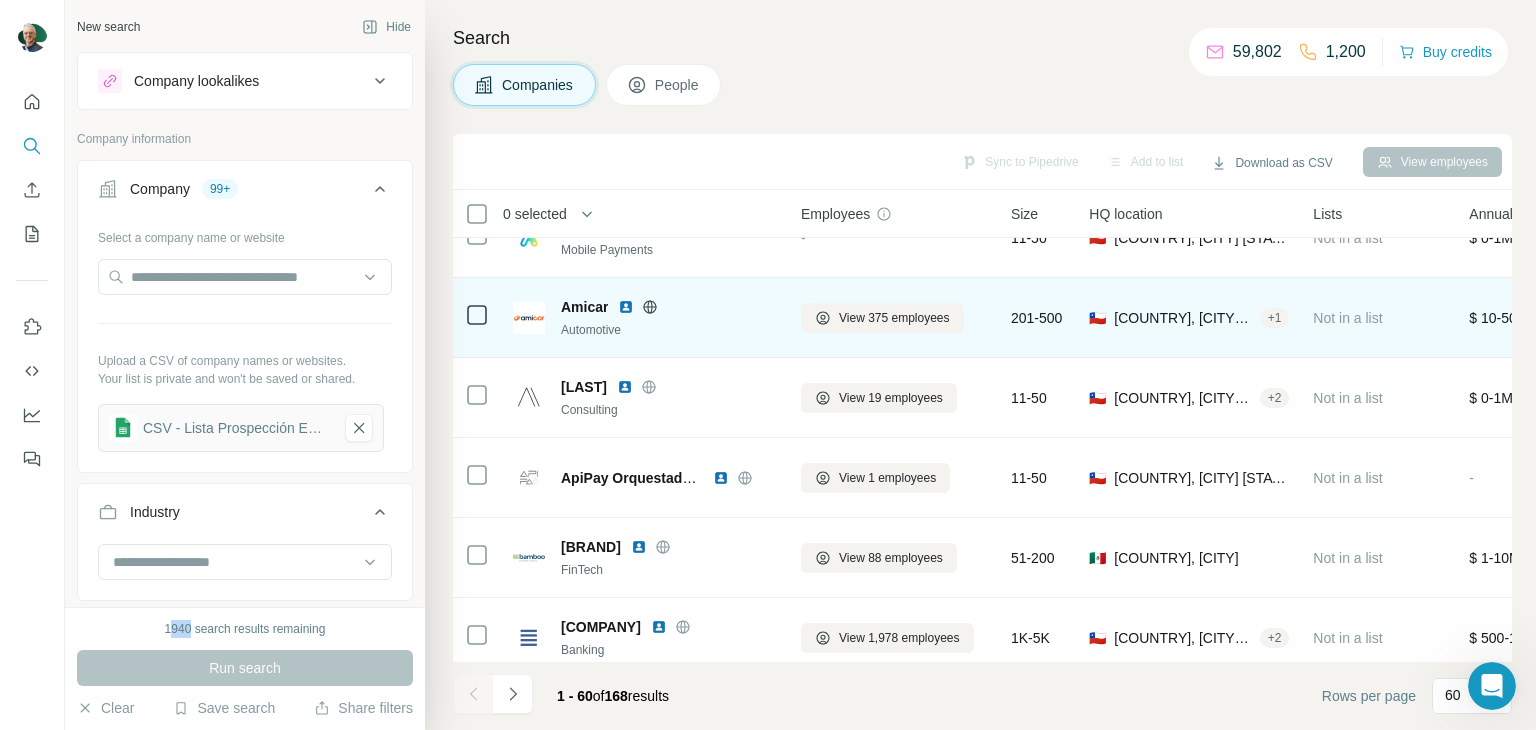 click on "1940 search results remaining" at bounding box center [245, 629] 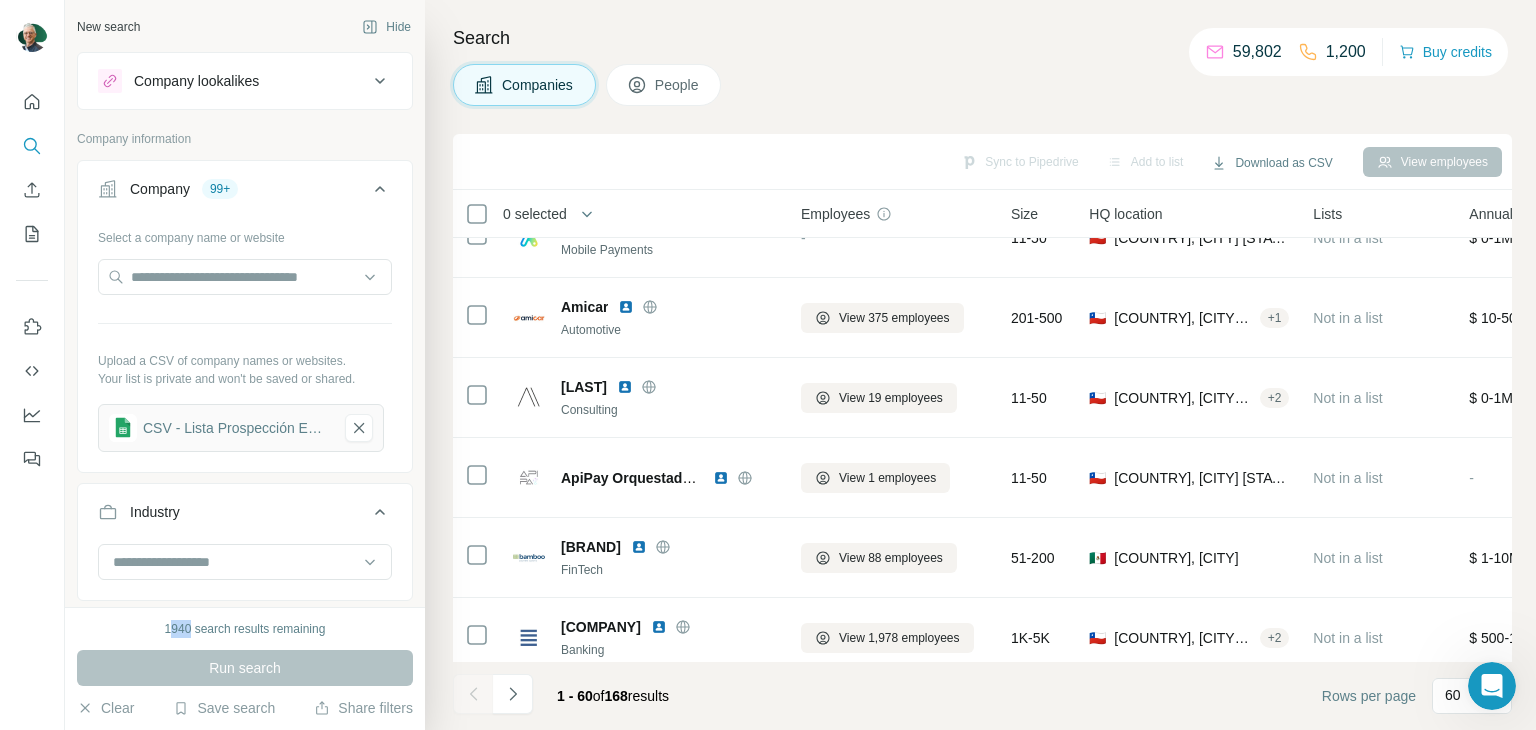 scroll, scrollTop: 0, scrollLeft: 0, axis: both 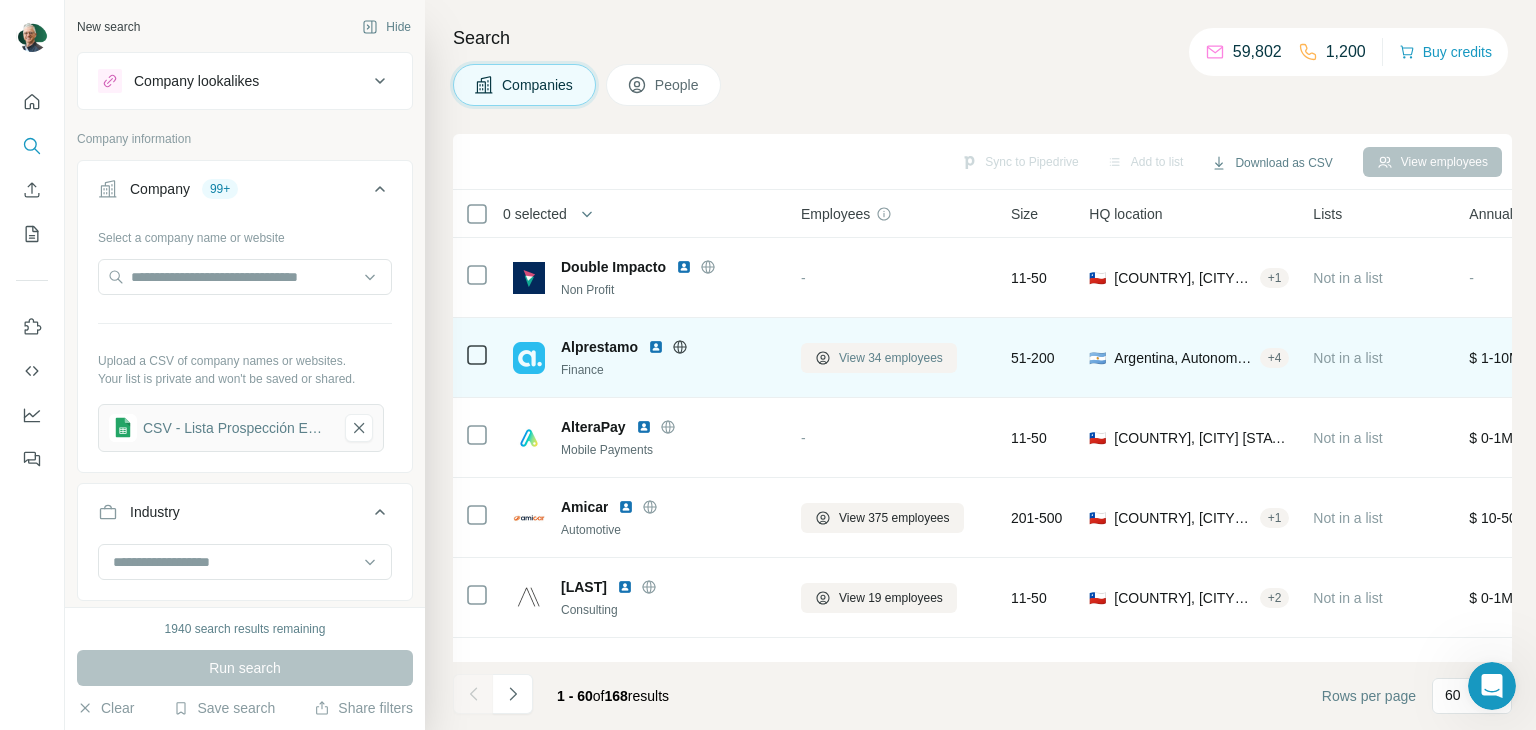 click on "View 34 employees" at bounding box center [891, 358] 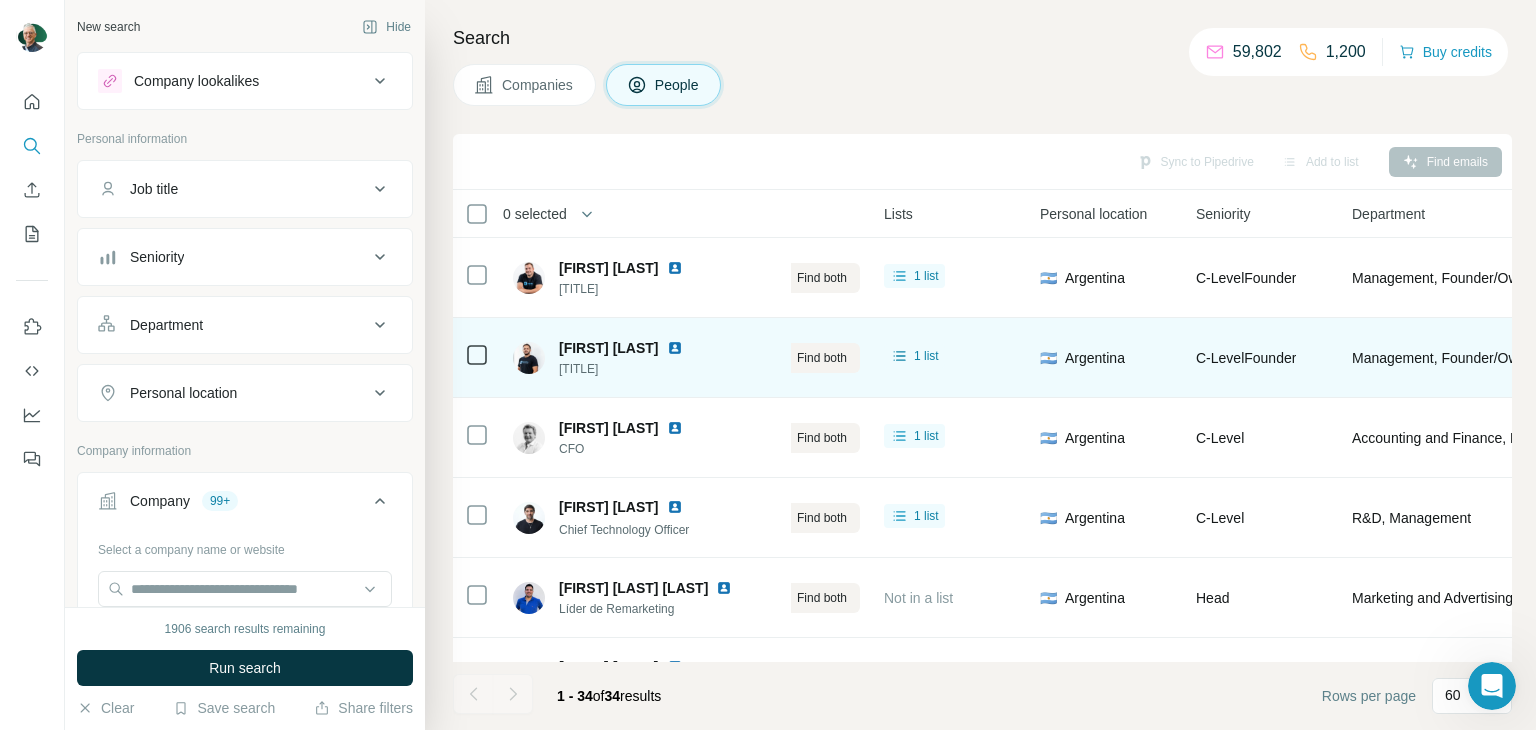 scroll, scrollTop: 0, scrollLeft: 452, axis: horizontal 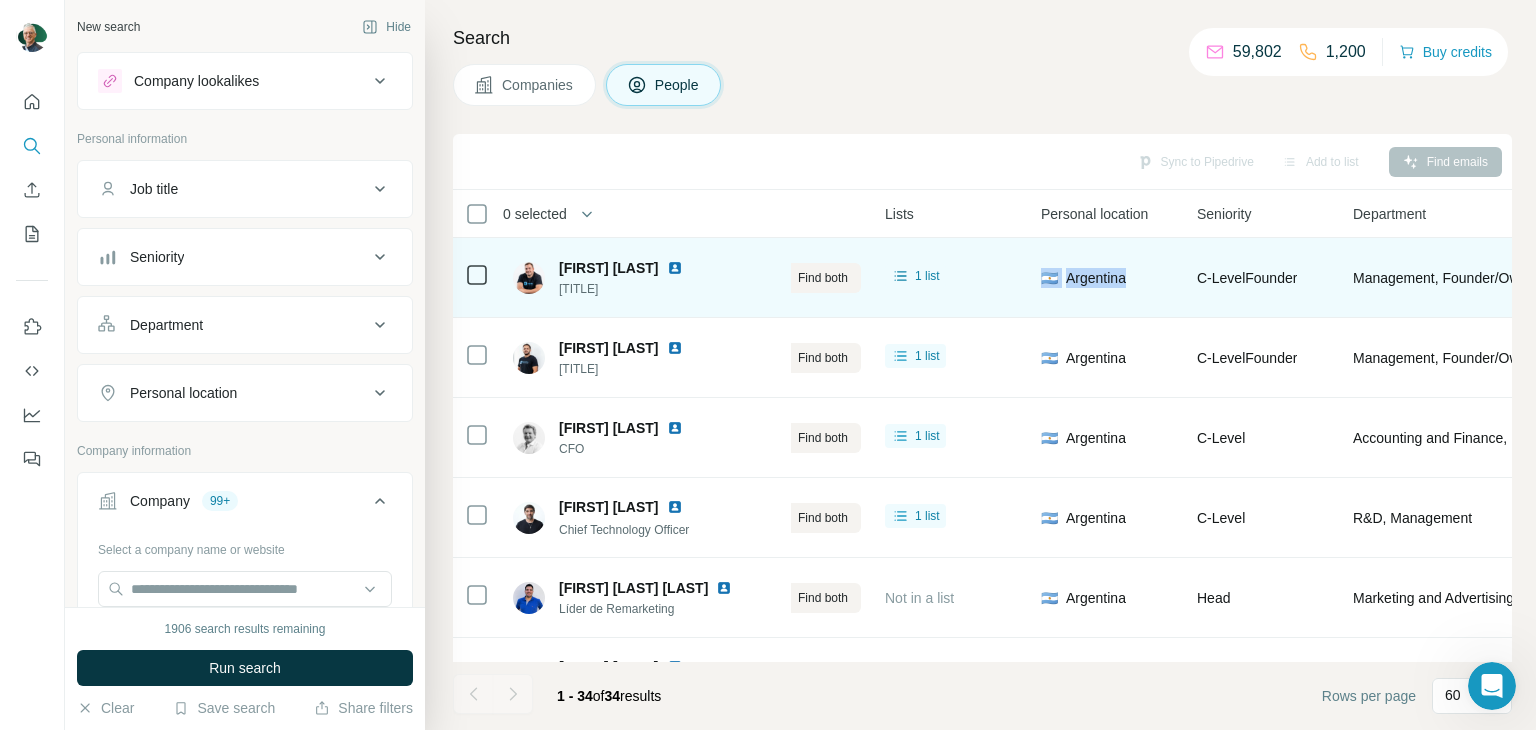 drag, startPoint x: 1041, startPoint y: 276, endPoint x: 1128, endPoint y: 277, distance: 87.005745 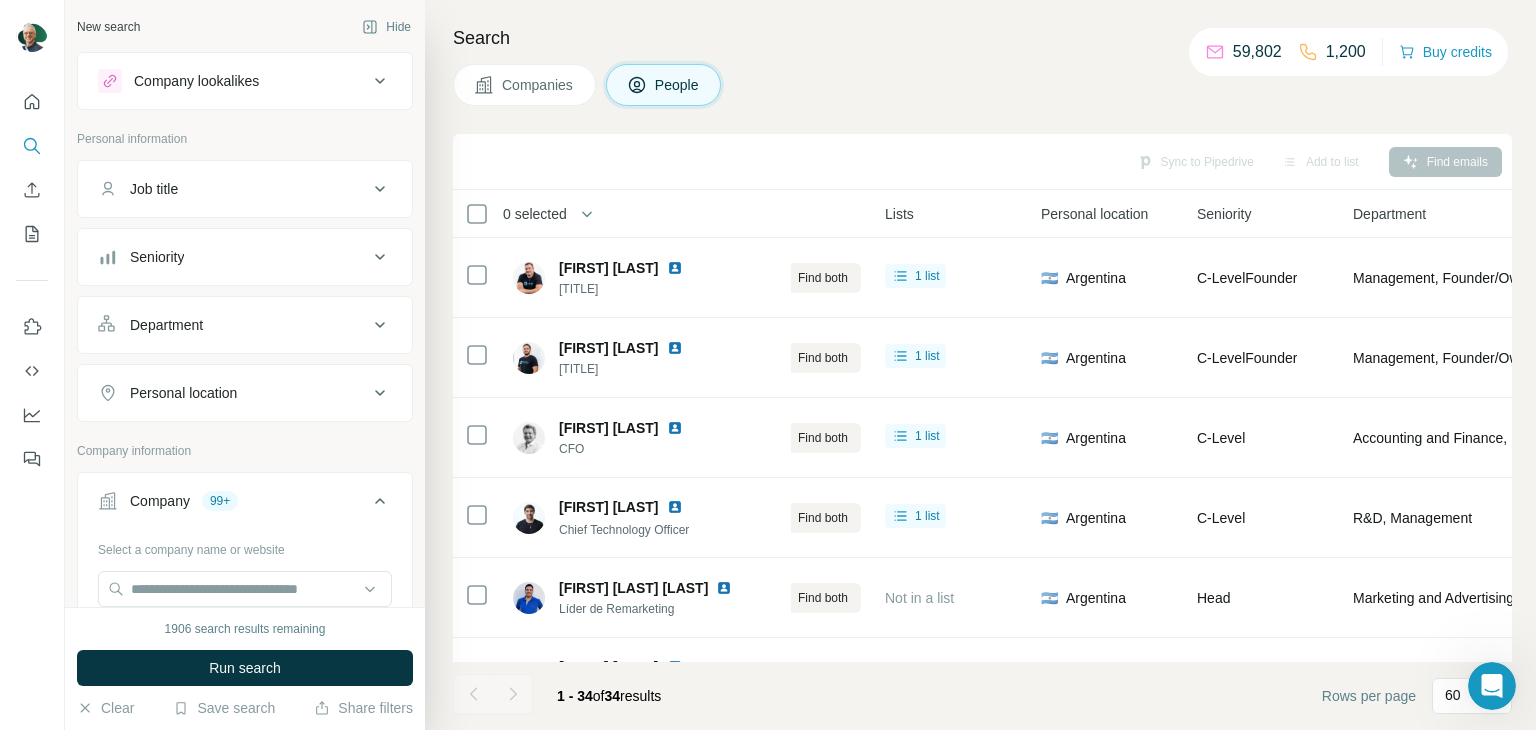 scroll, scrollTop: 0, scrollLeft: 364, axis: horizontal 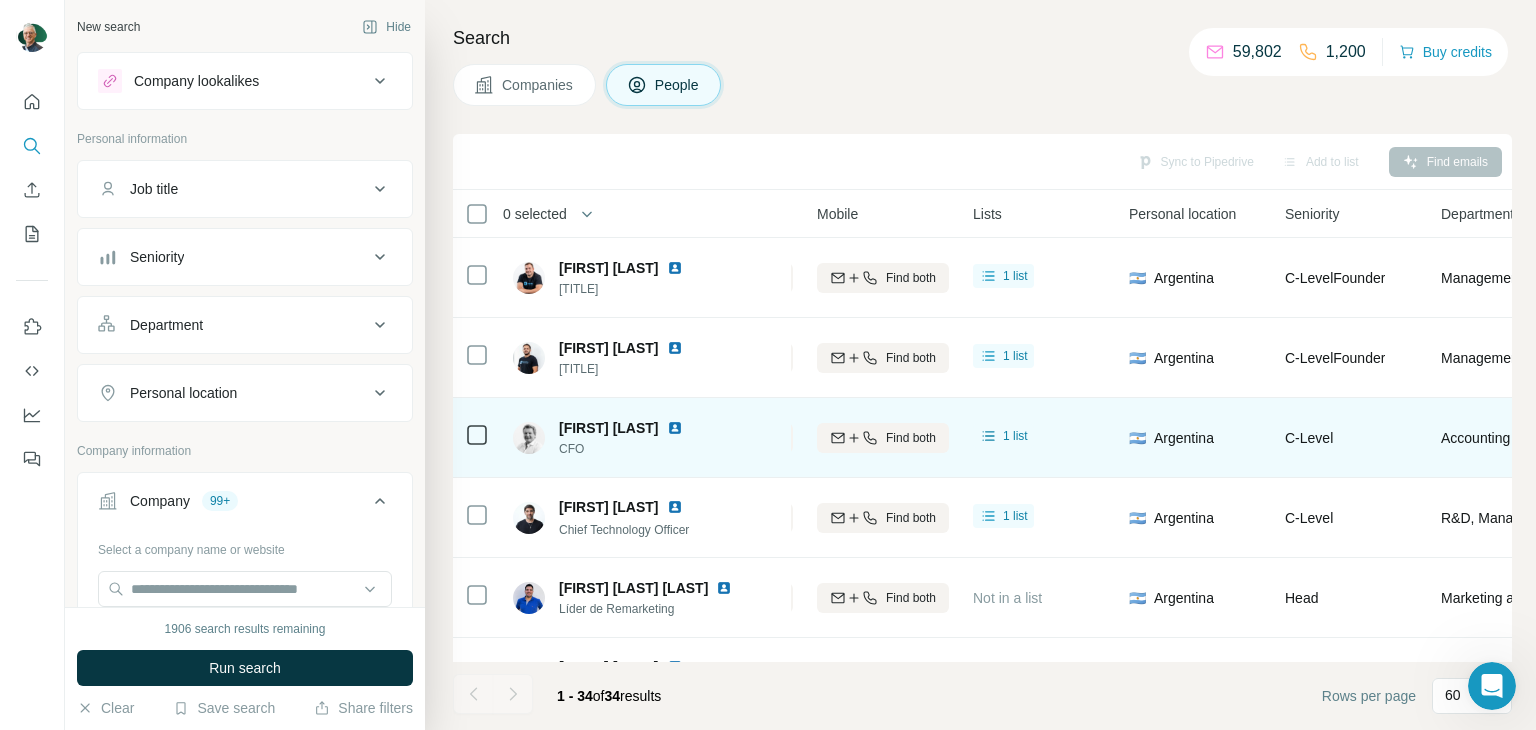 click 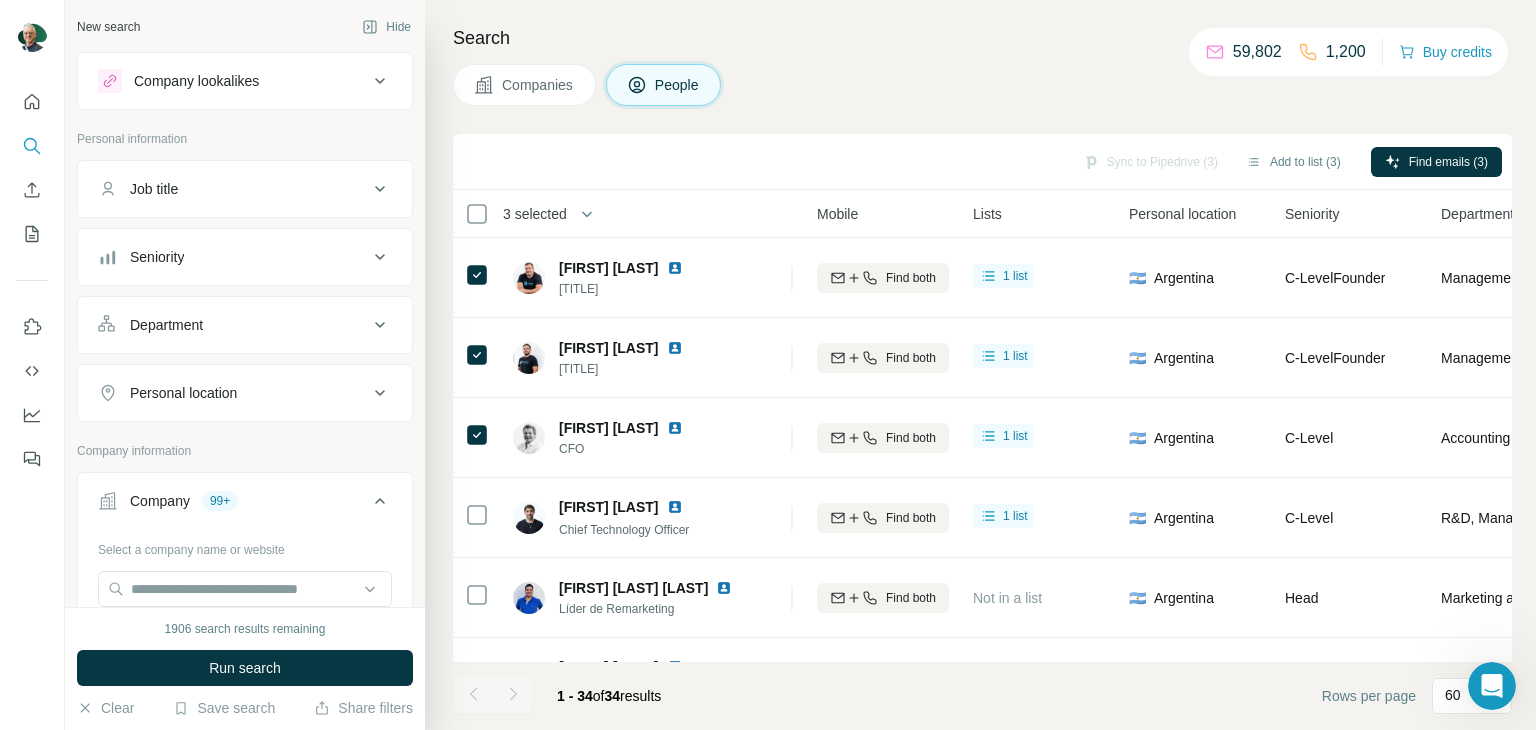 click on "Companies People" at bounding box center [982, 85] 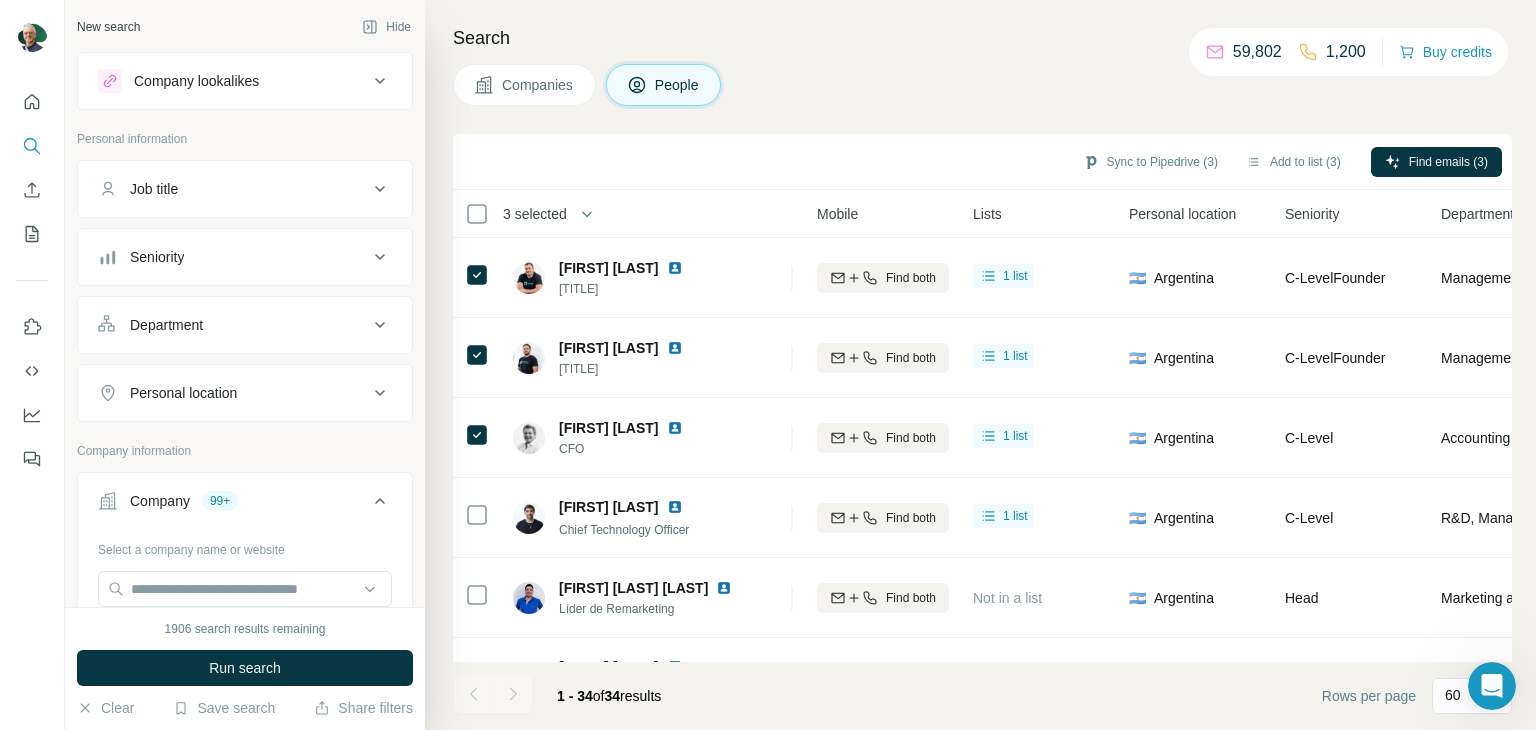 click on "Companies" at bounding box center [538, 85] 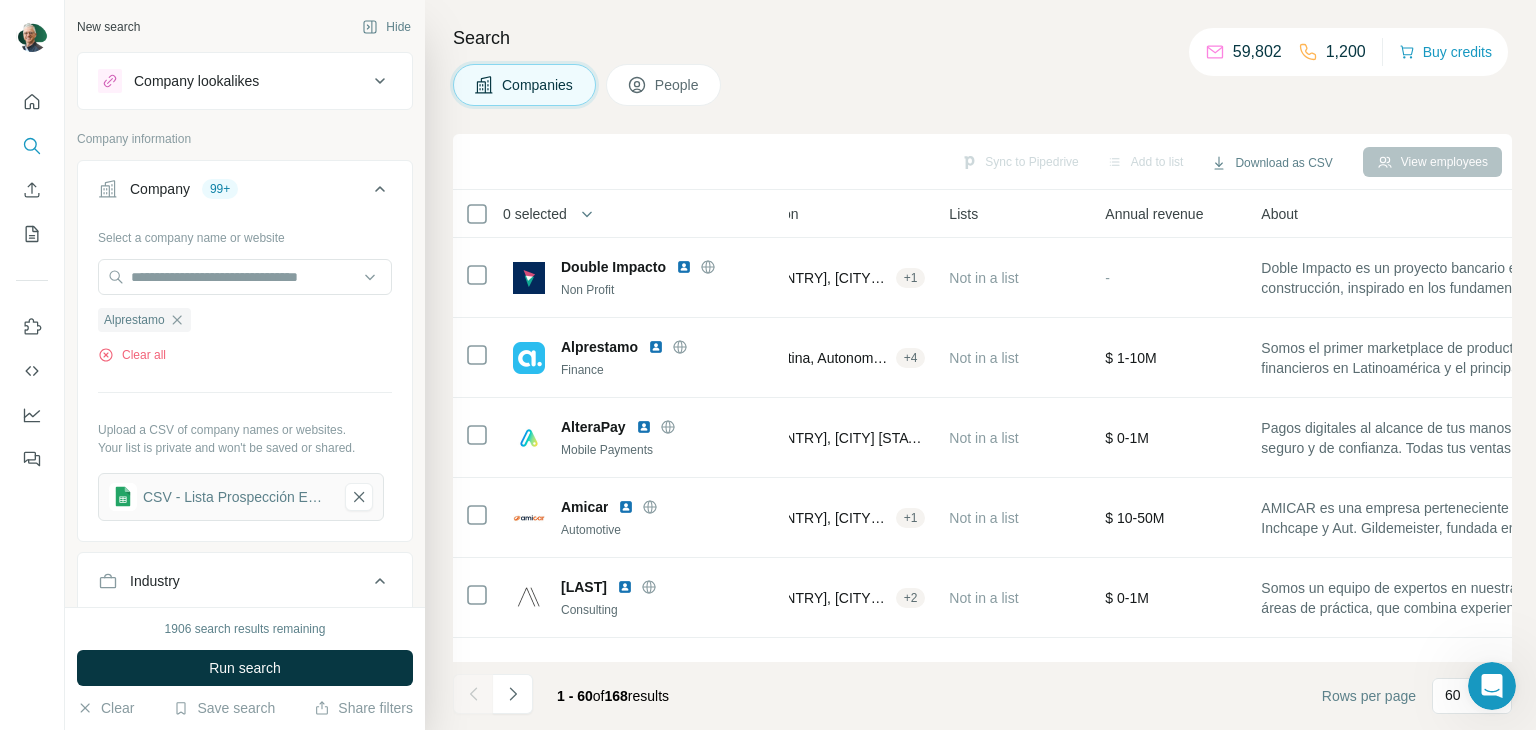 click on "Companies People" at bounding box center [982, 85] 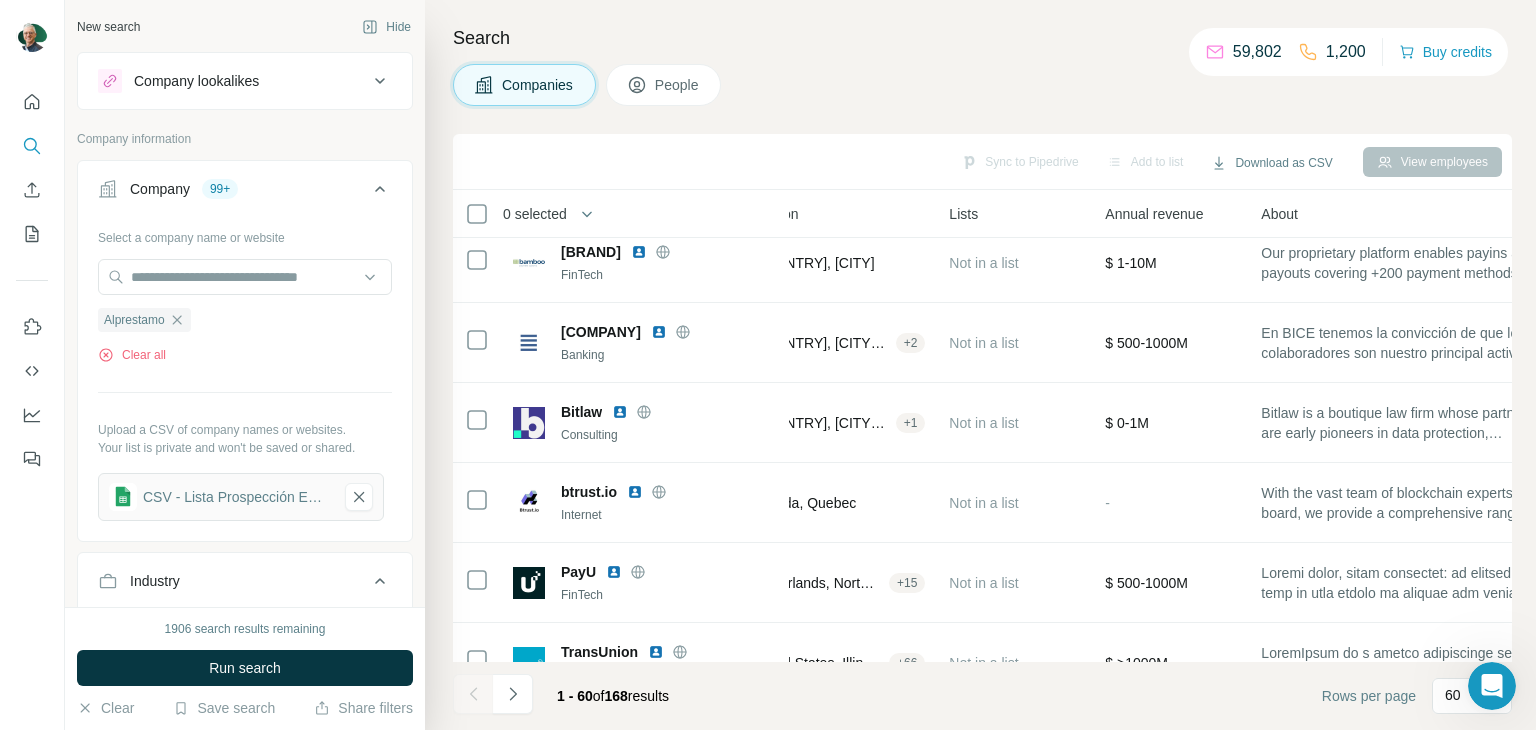 scroll, scrollTop: 0, scrollLeft: 364, axis: horizontal 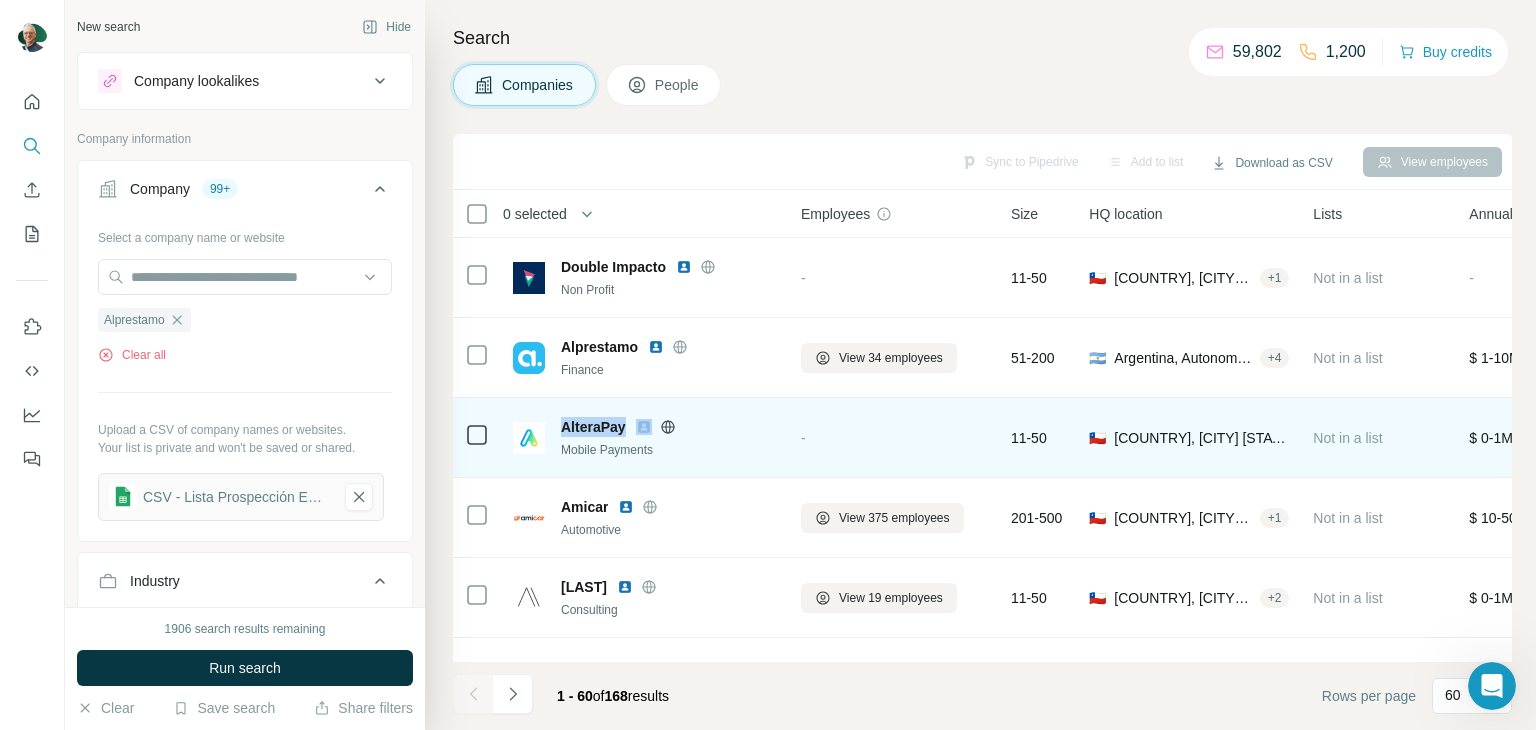 drag, startPoint x: 564, startPoint y: 426, endPoint x: 612, endPoint y: 425, distance: 48.010414 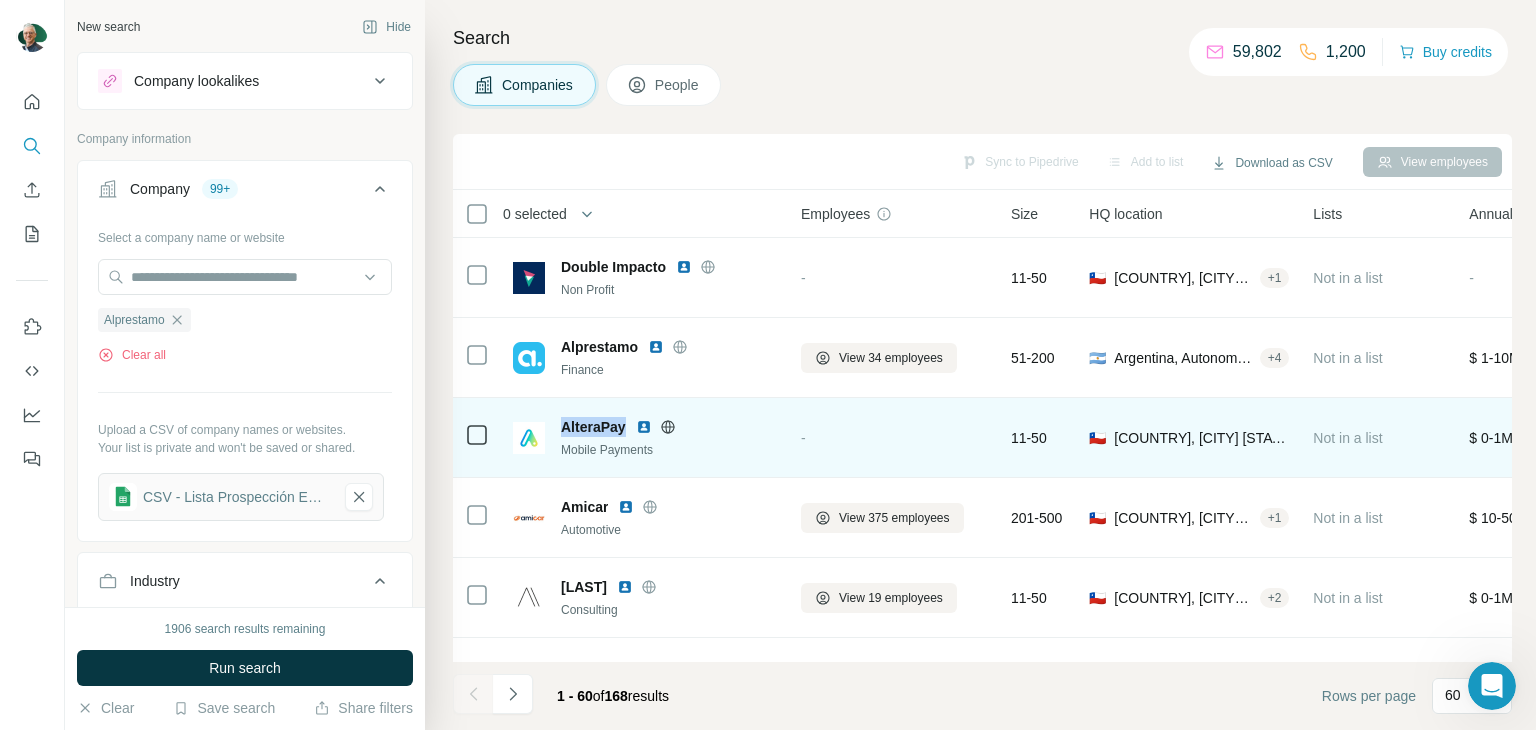 click on "AlteraPay" at bounding box center [593, 427] 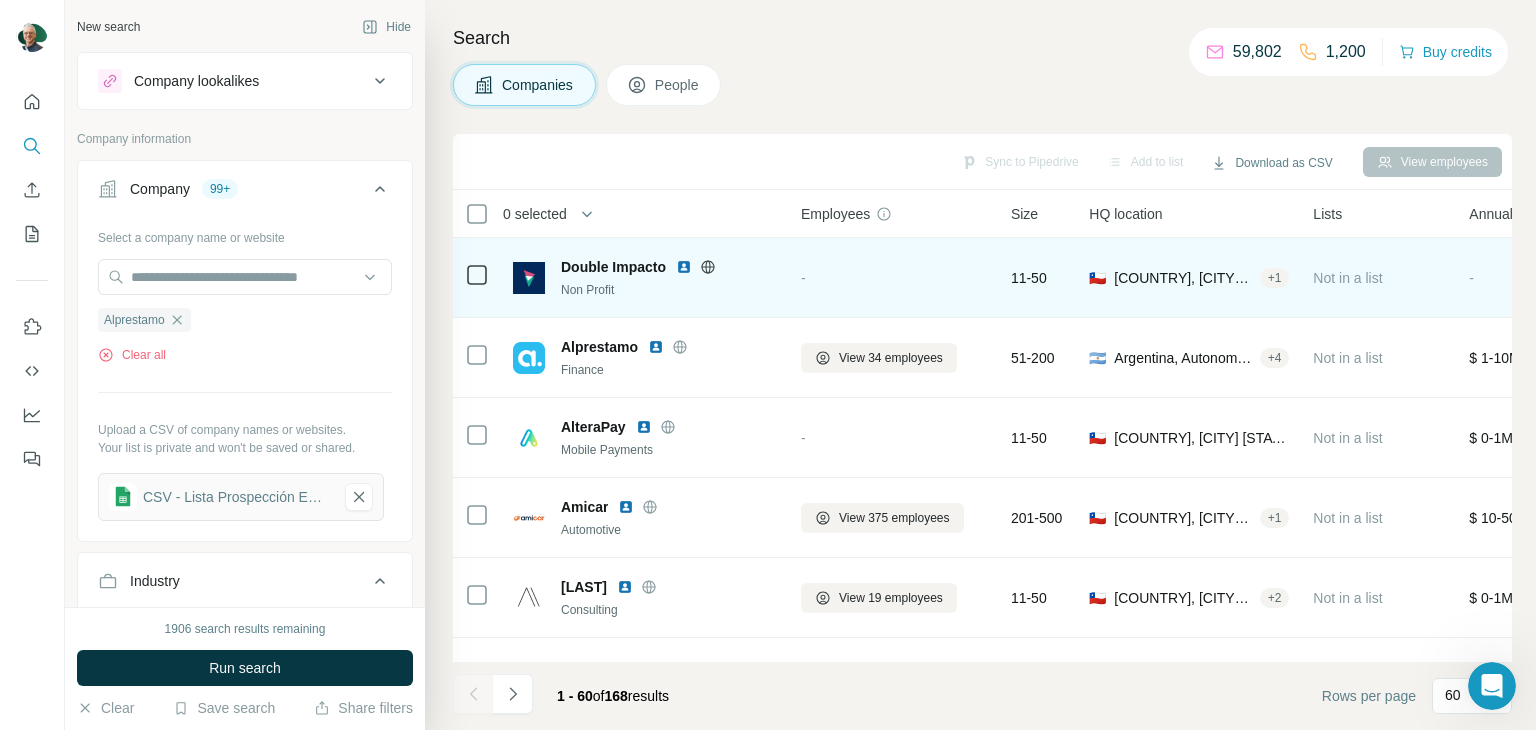 click on "-" at bounding box center [894, 277] 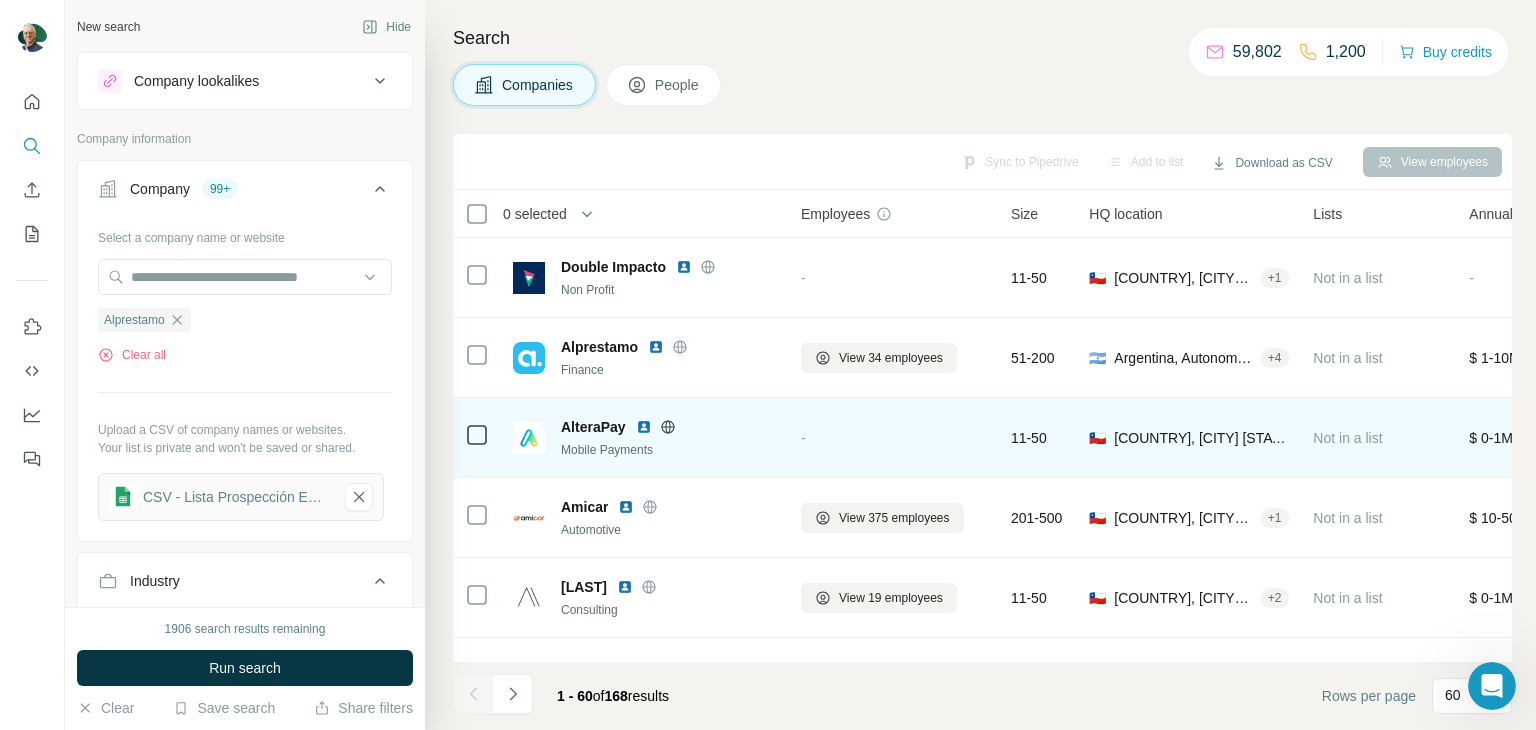 click on "-" at bounding box center (894, 437) 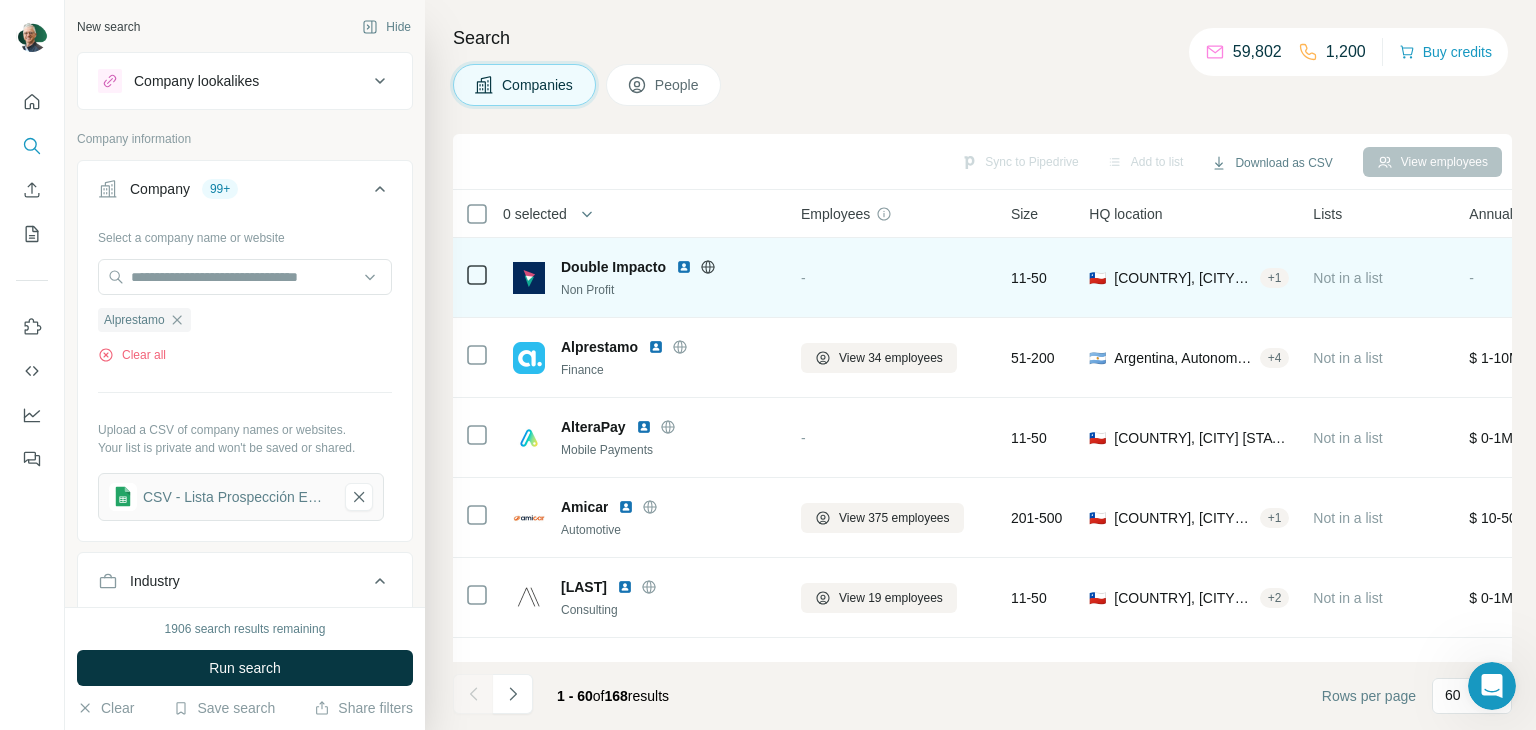 click on "-" at bounding box center [894, 277] 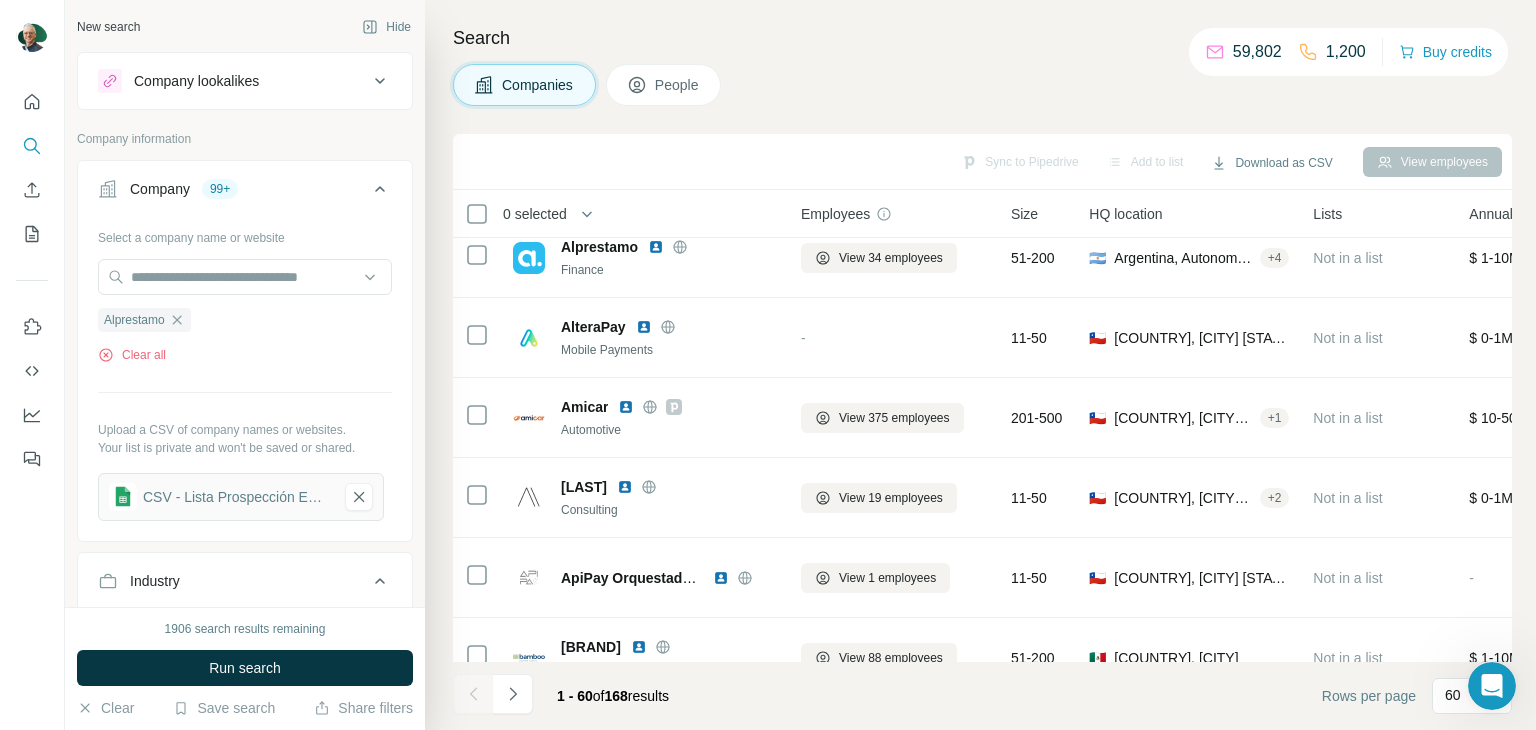 scroll, scrollTop: 0, scrollLeft: 0, axis: both 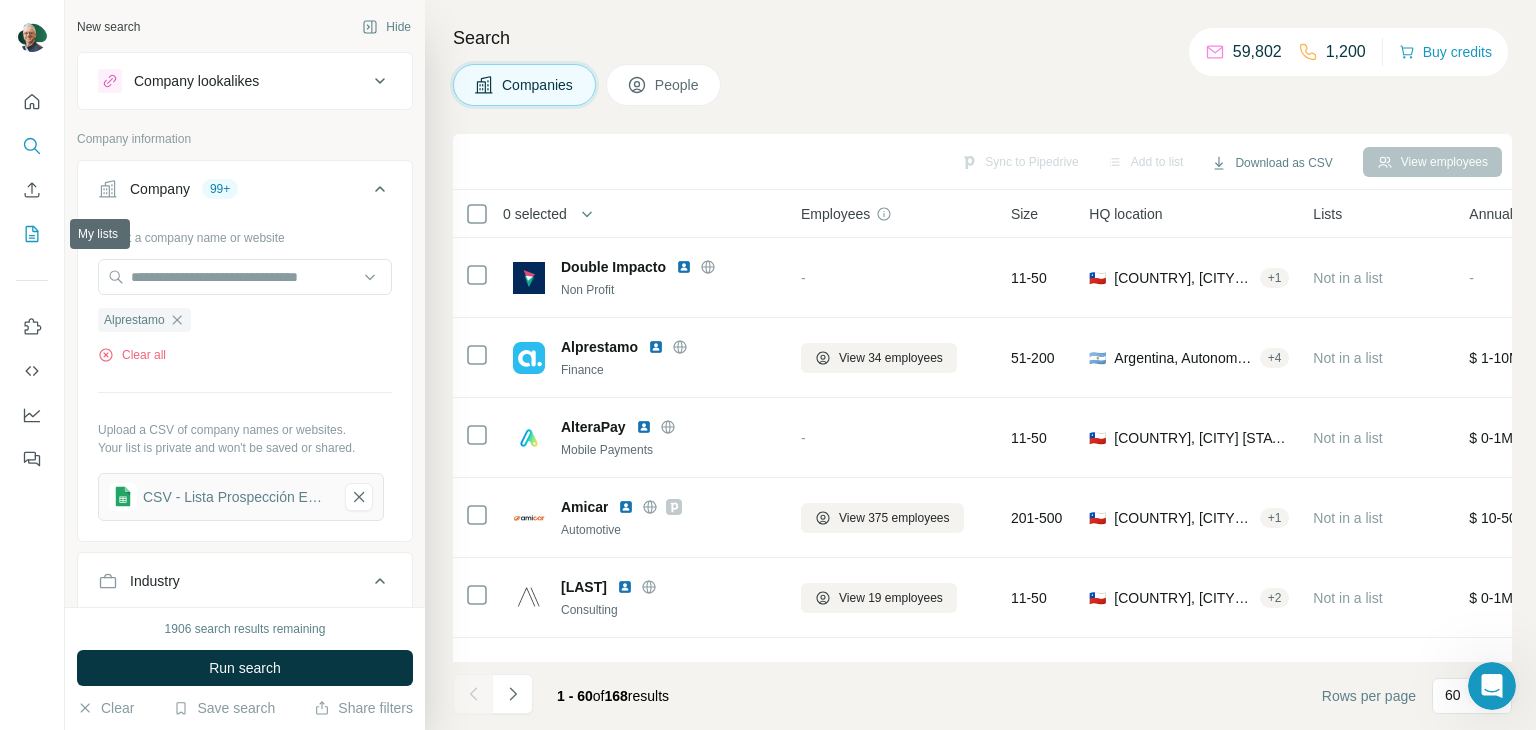 click 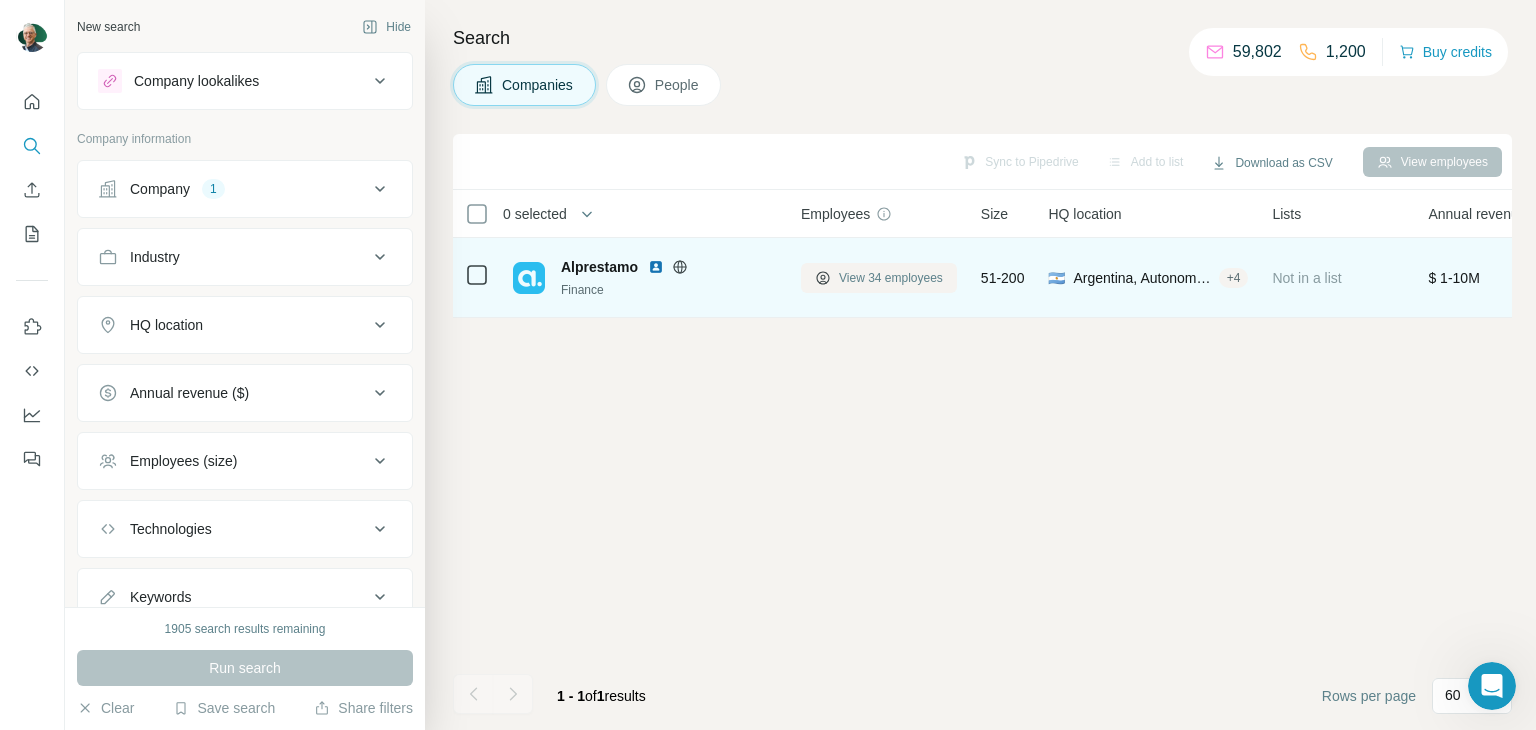 click on "View 34 employees" at bounding box center (891, 278) 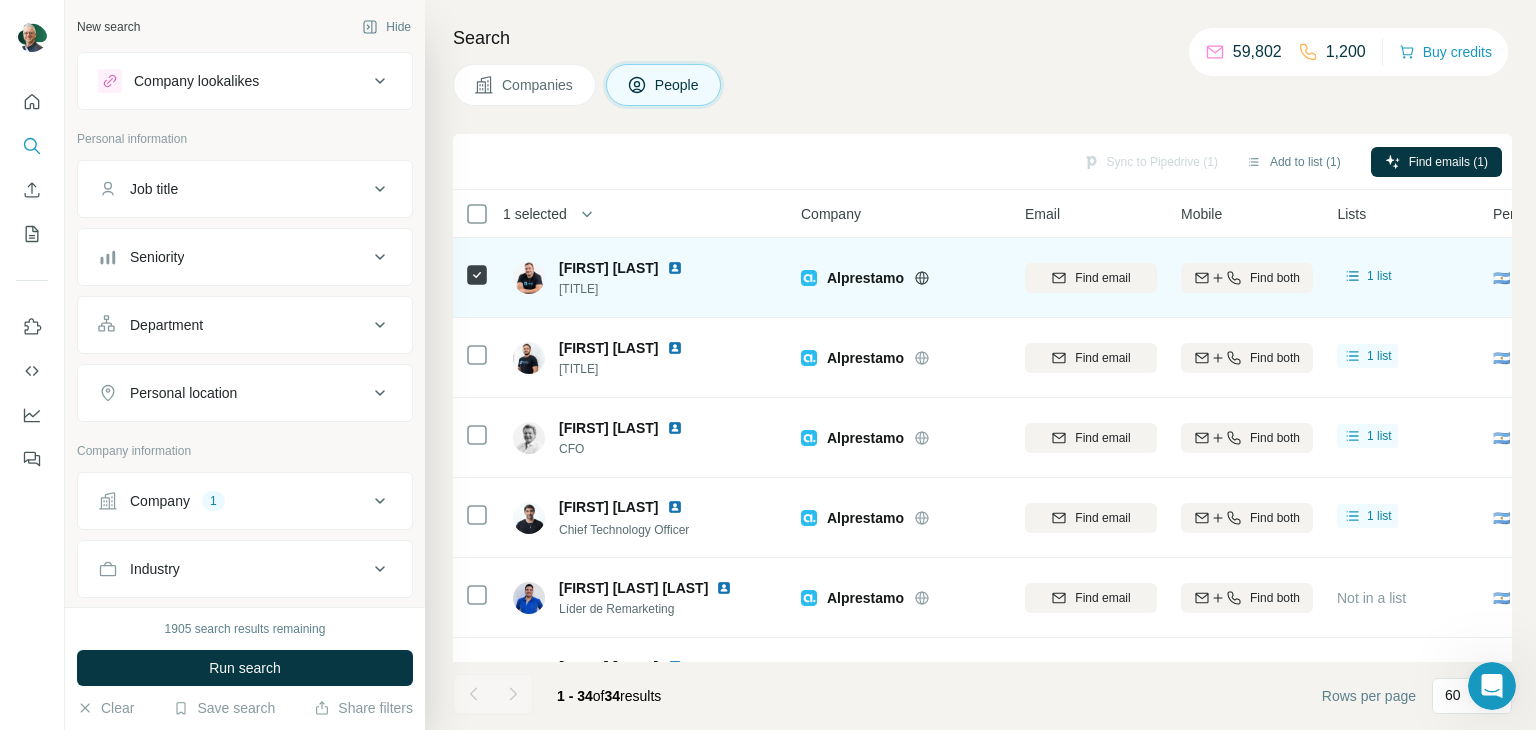 drag, startPoint x: 586, startPoint y: 287, endPoint x: 611, endPoint y: 286, distance: 25.019993 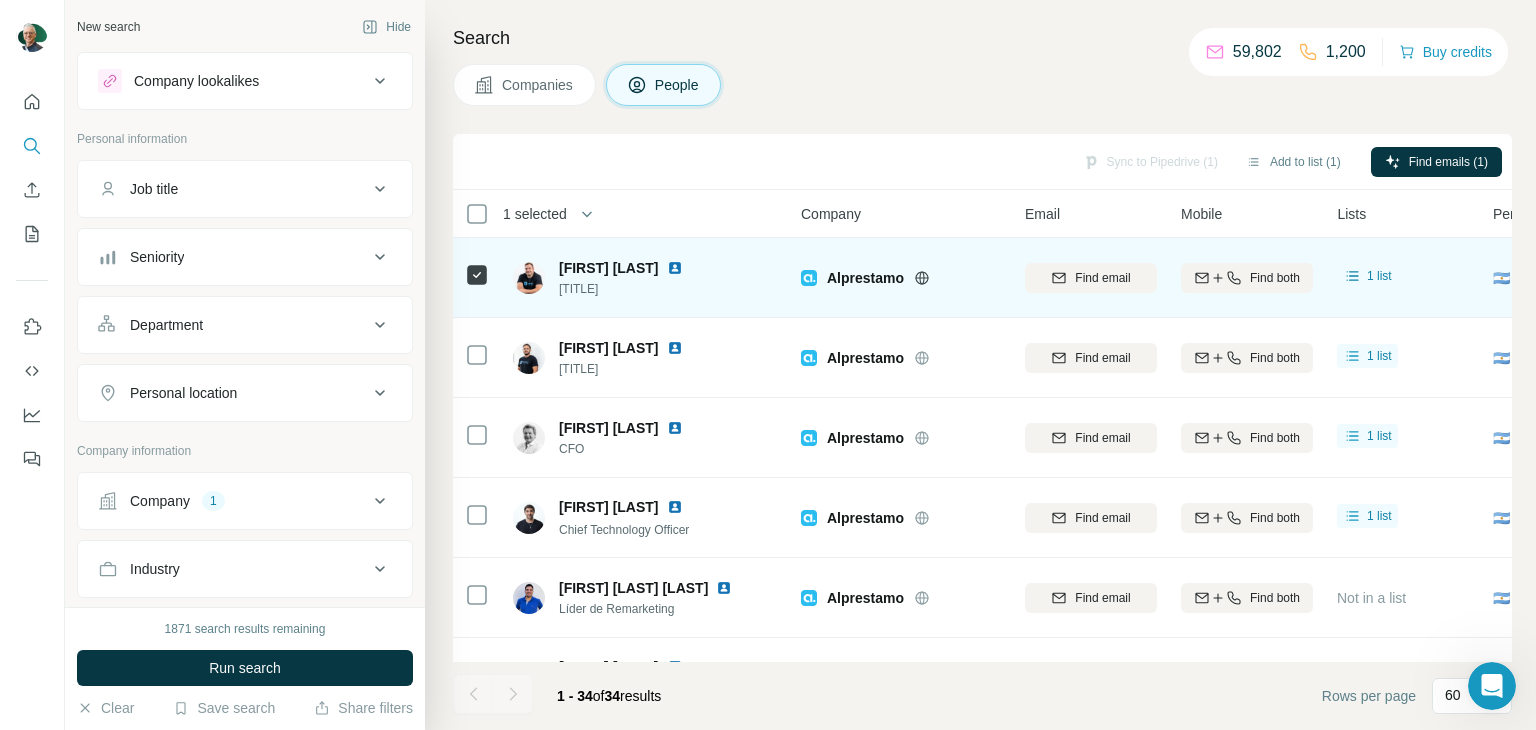 click on "[TITLE]" at bounding box center [633, 289] 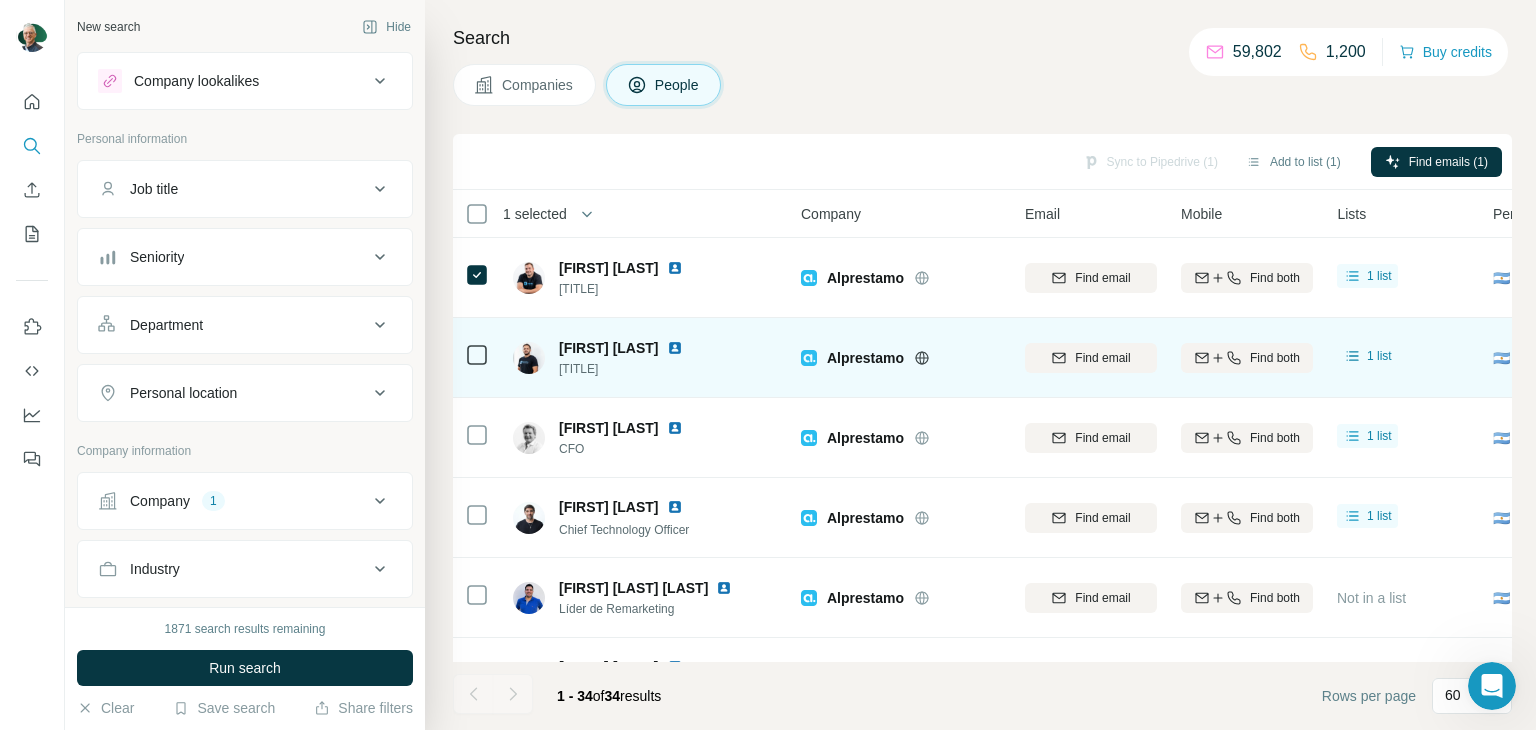 drag, startPoint x: 647, startPoint y: 372, endPoint x: 548, endPoint y: 369, distance: 99.04544 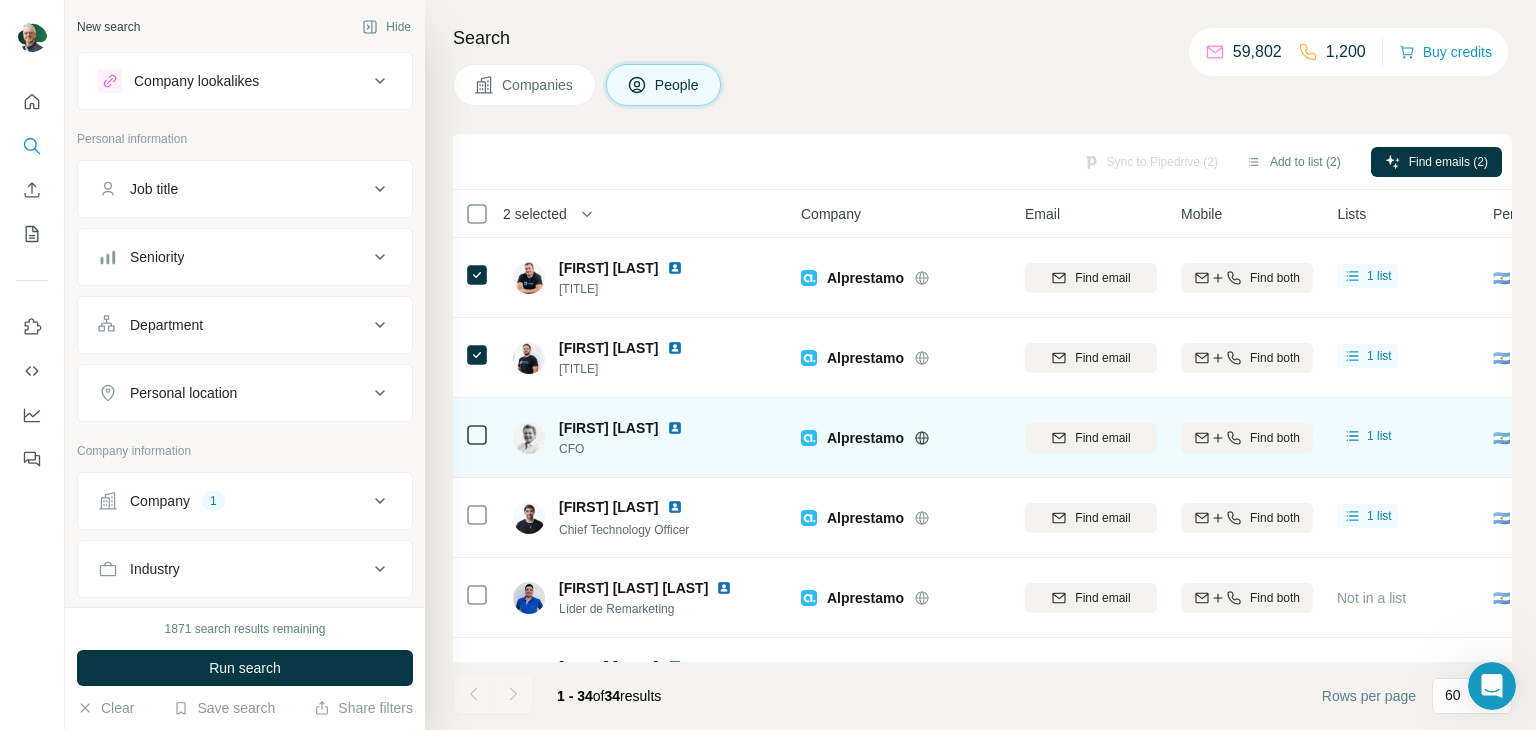 click at bounding box center [477, 437] 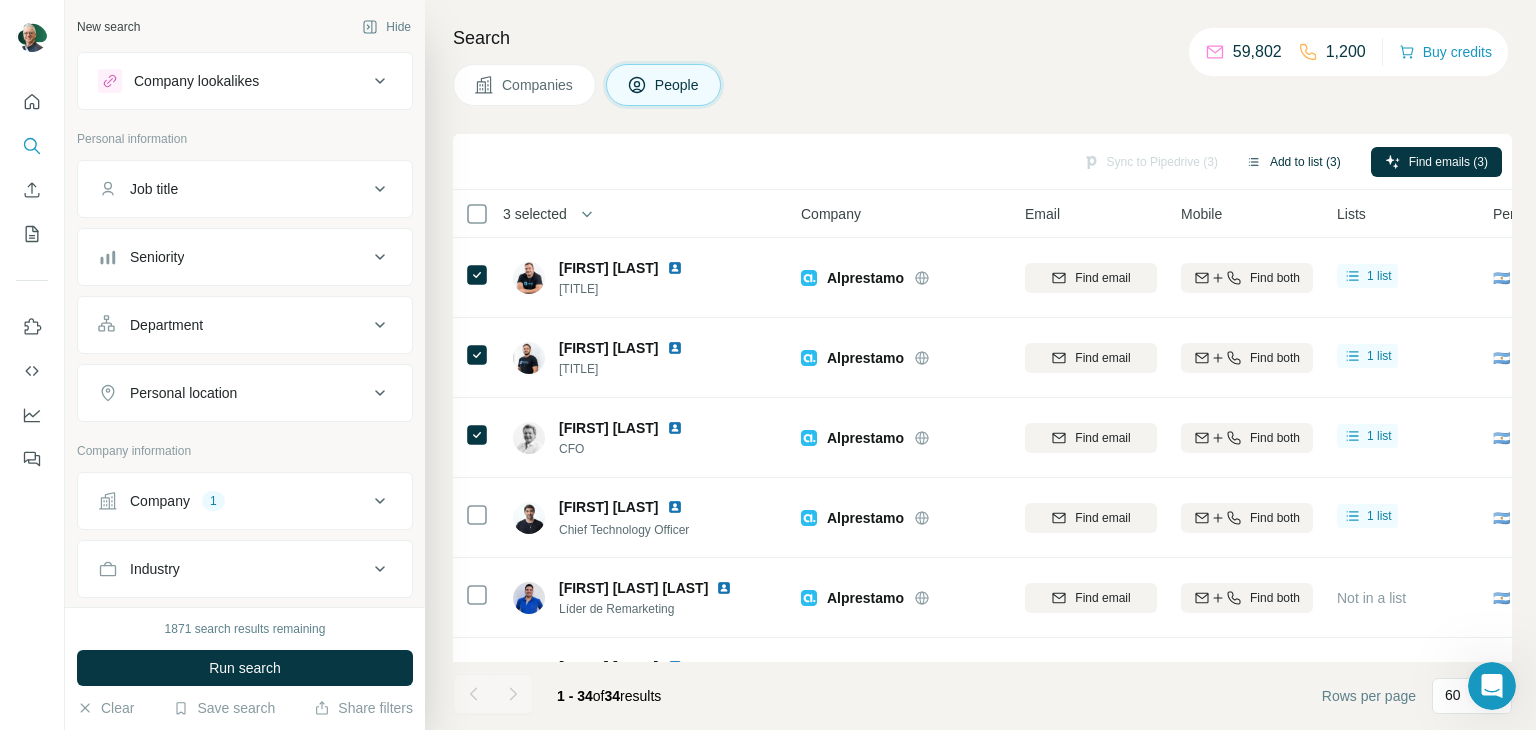 click on "Add to list (3)" at bounding box center [1293, 162] 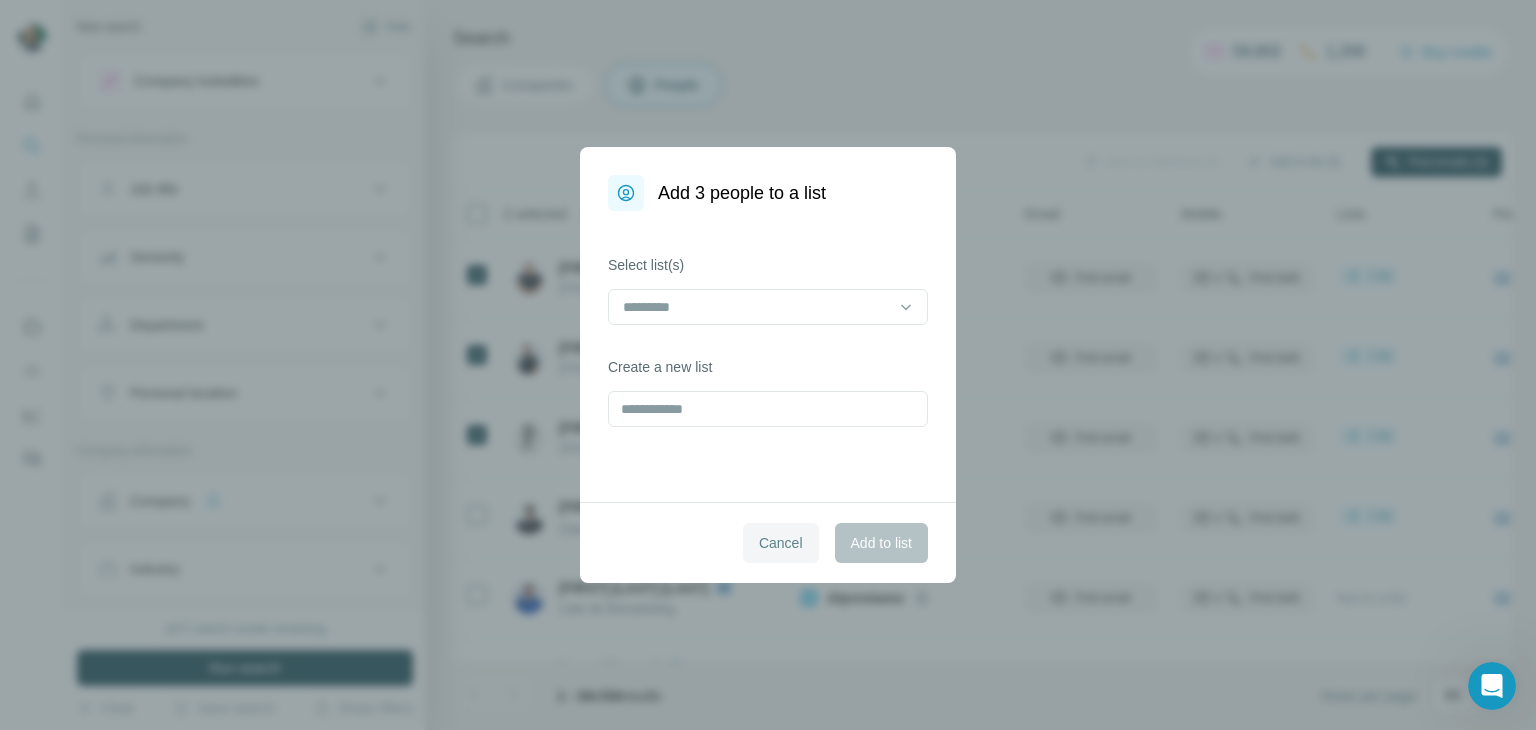 click on "Cancel" at bounding box center [781, 543] 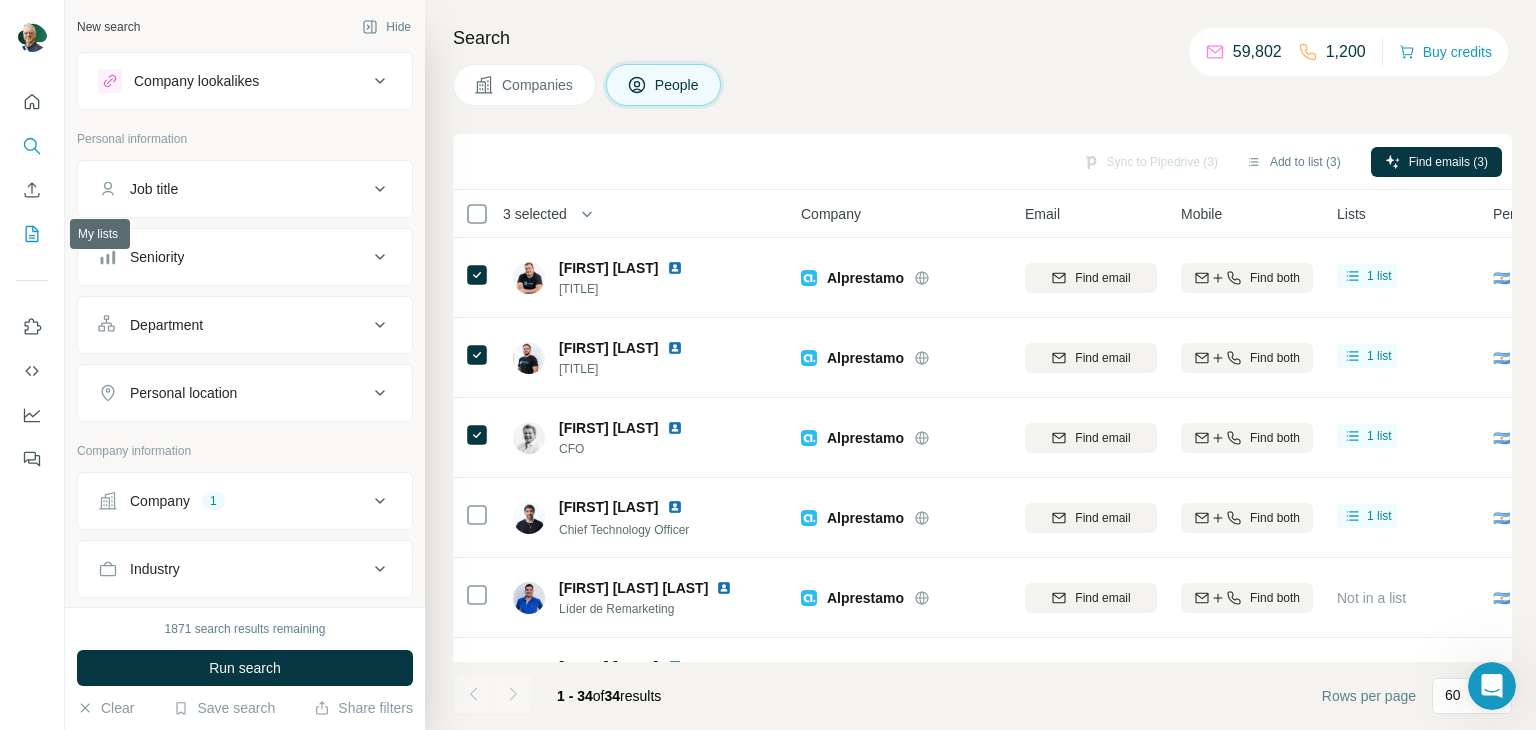 click 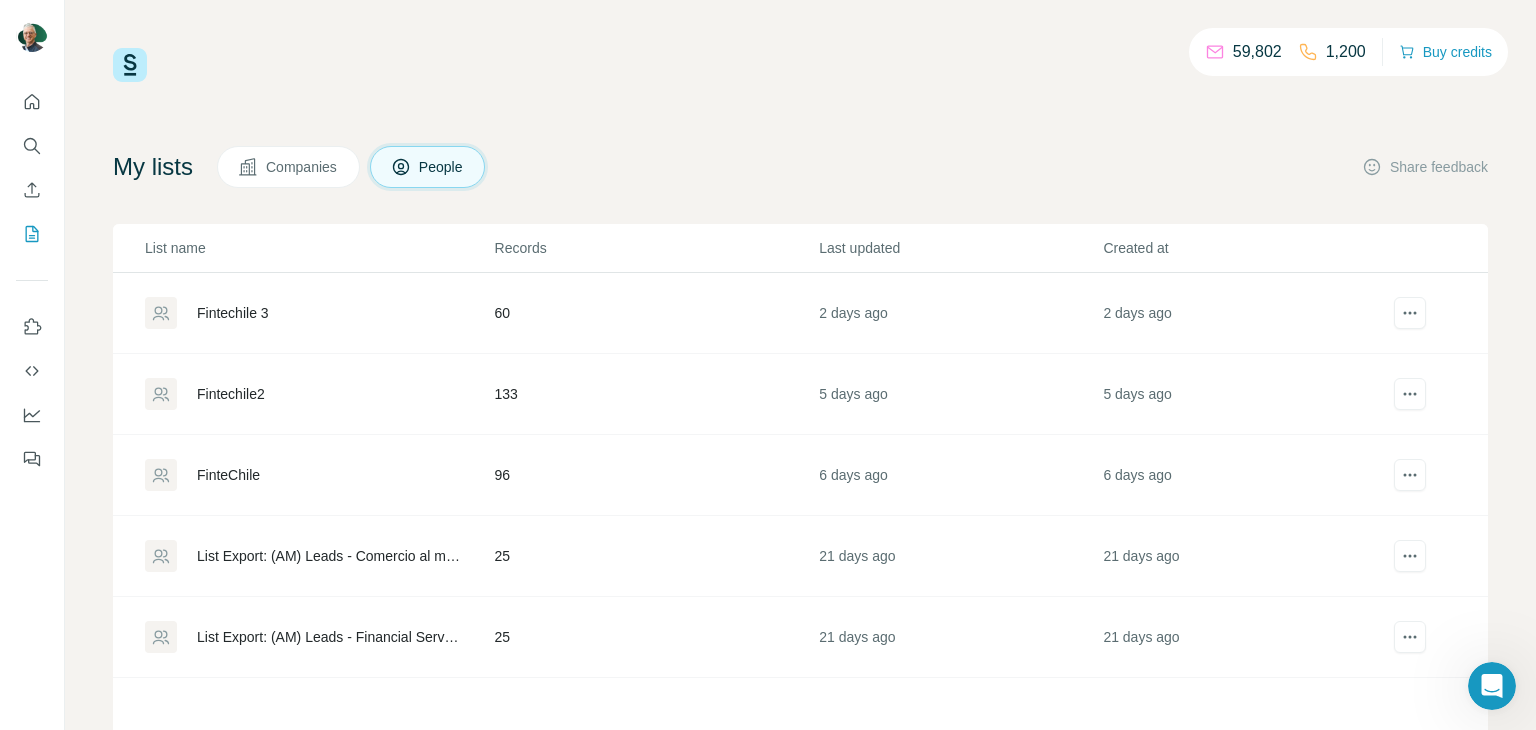 click on "Fintechile 3" at bounding box center (233, 313) 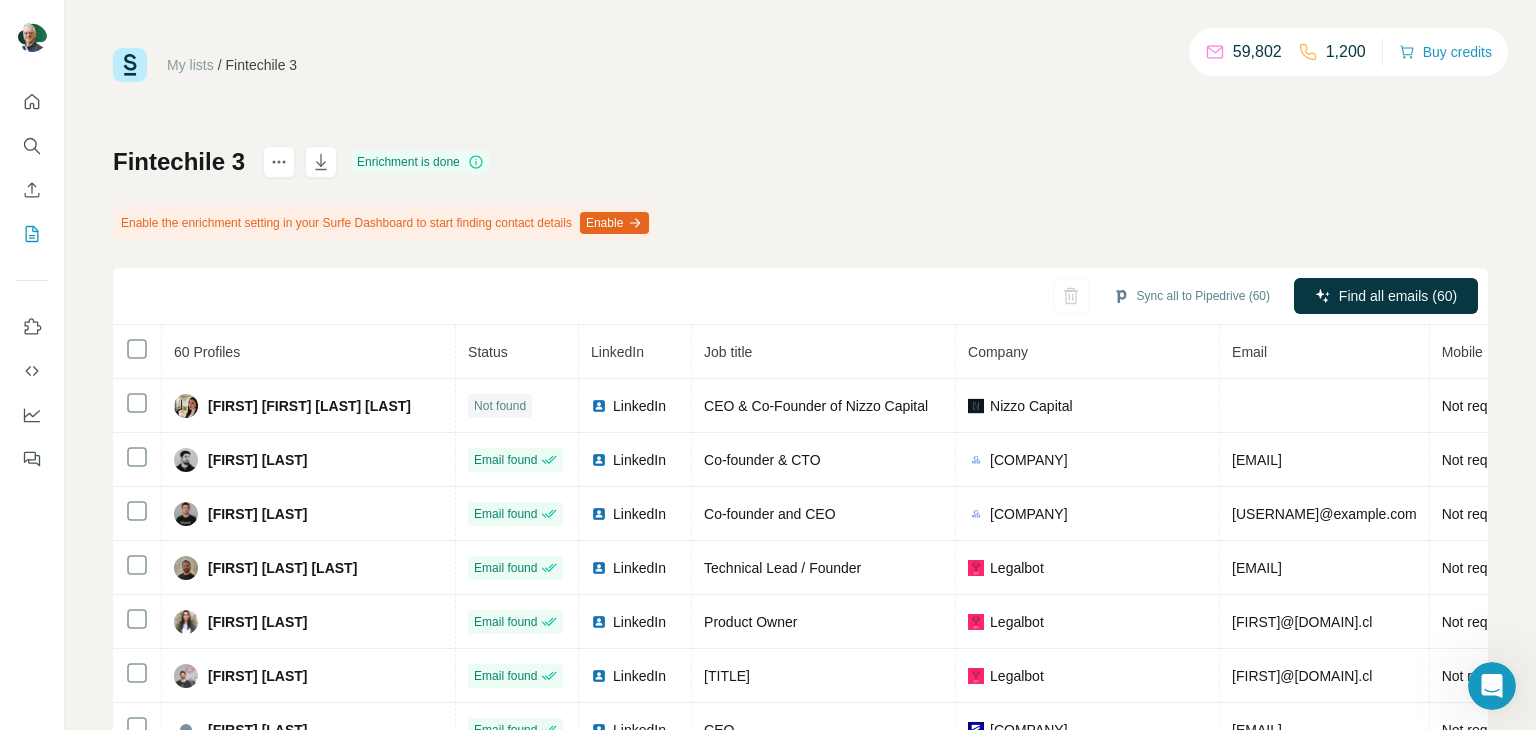 click on "Fintechile 3 Enrichment is done Enable the enrichment setting in your Surfe Dashboard to start finding contact details Enable Sync all to Pipedrive (60) Find all emails (60) 60 Profiles Status LinkedIn Job title Company Email Mobile Company website Landline Country Isis Victoria Moncada Angarita Not found LinkedIn CEO & Co-Founder of Nizzo Capital Nizzo Capital Not requested nizzocap.com Chile Javier Benavides Email found LinkedIn Co-founder & CTO Neat Pagos javier@neatpagos.com Not requested neatpagos.com Chile Nicolás Chacón Email found LinkedIn Co-founder and CEO Neat Pagos nicols.chacn@neatpagos.com Not requested neatpagos.com Chile Felipe Ares Darlic Email found LinkedIn Technical Lead / Founder Legalbot felipe@legalbot.cl Not requested legalbot.cl Chile Francisca Romero Roa Email found LinkedIn Product Owner Legalbot francisca@legalbot.cl Not requested legalbot.cl Chile Juan Castellon Email found LinkedIn Cofundador Legalbot jcastellon@legalbot.cl Not requested legalbot.cl Chile Christian Cepeda CEO" at bounding box center [800, 499] 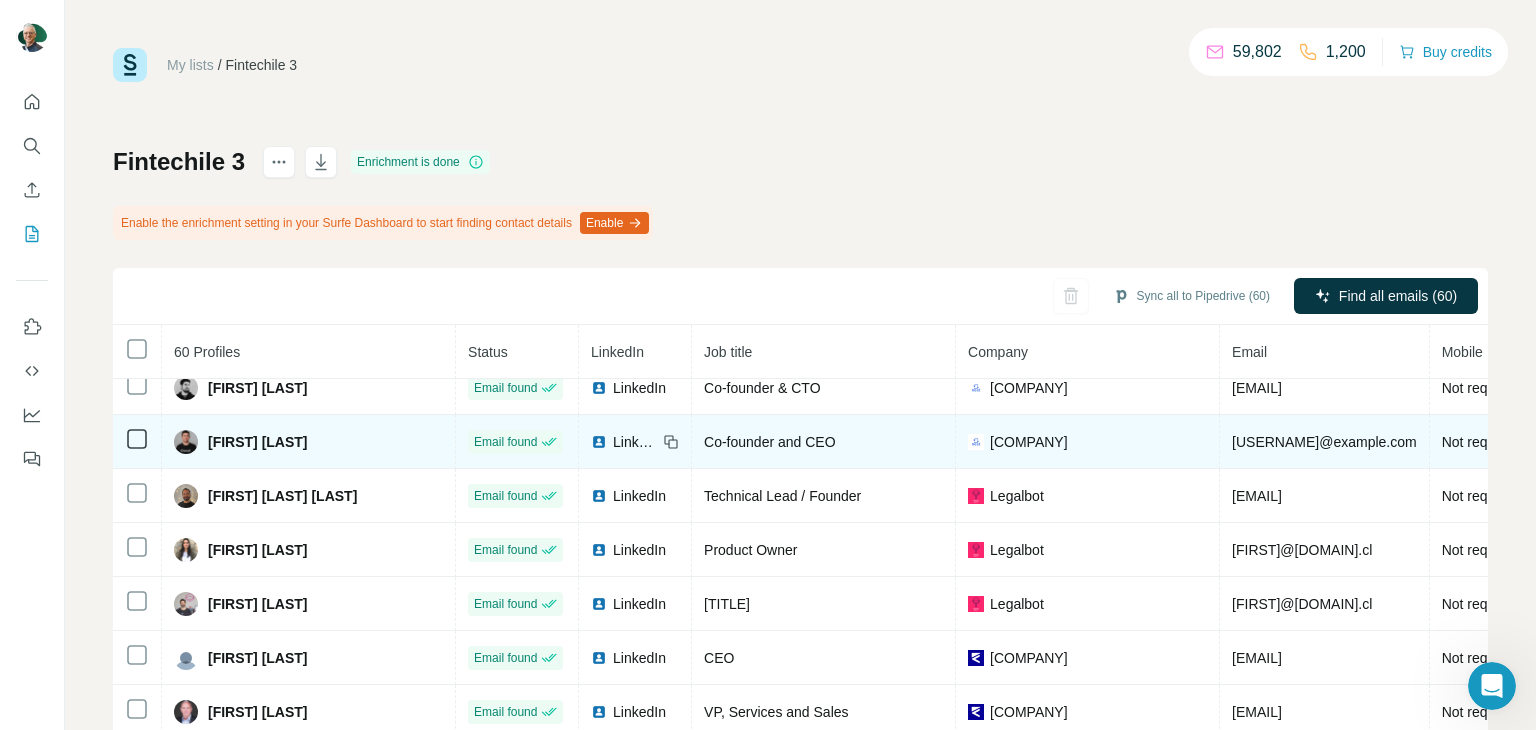scroll, scrollTop: 0, scrollLeft: 0, axis: both 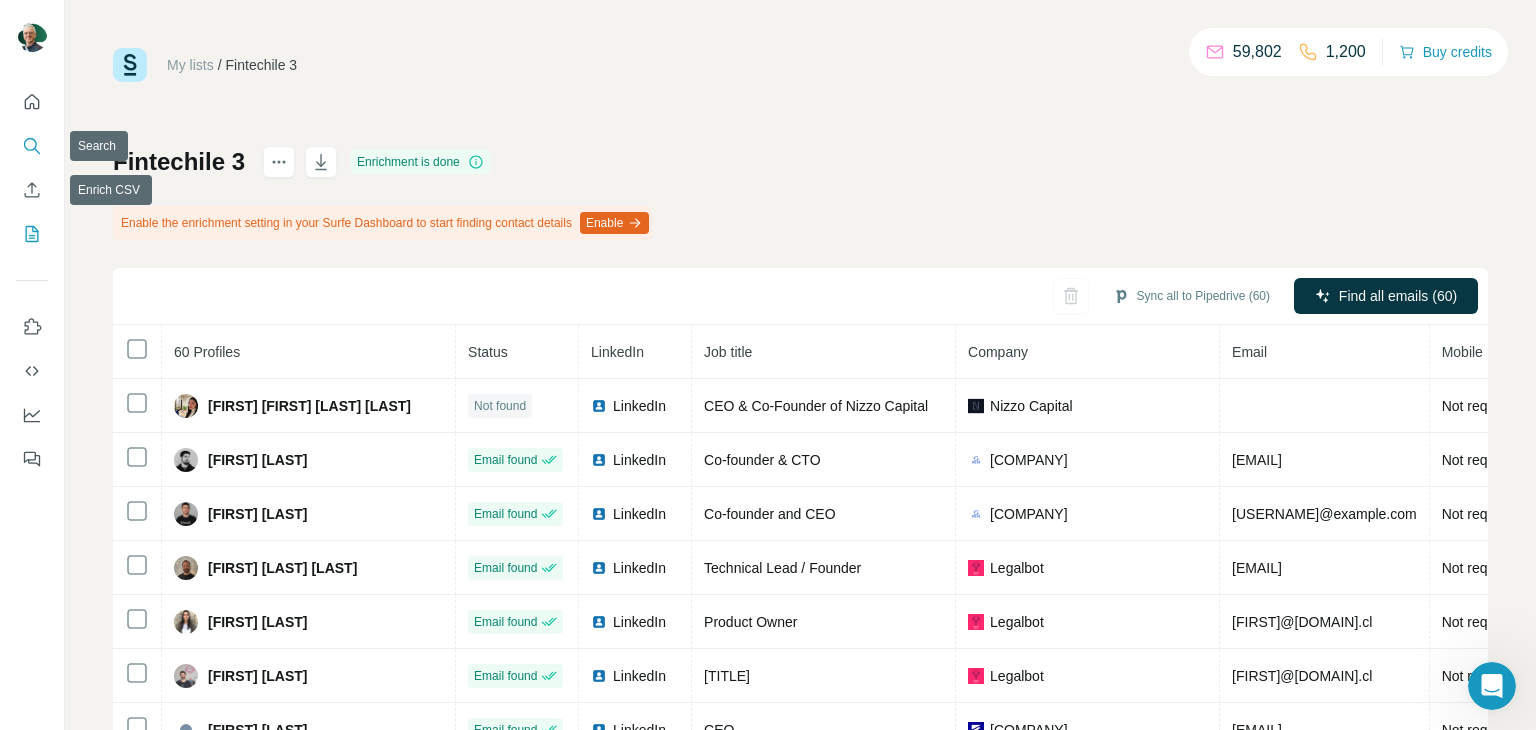 click 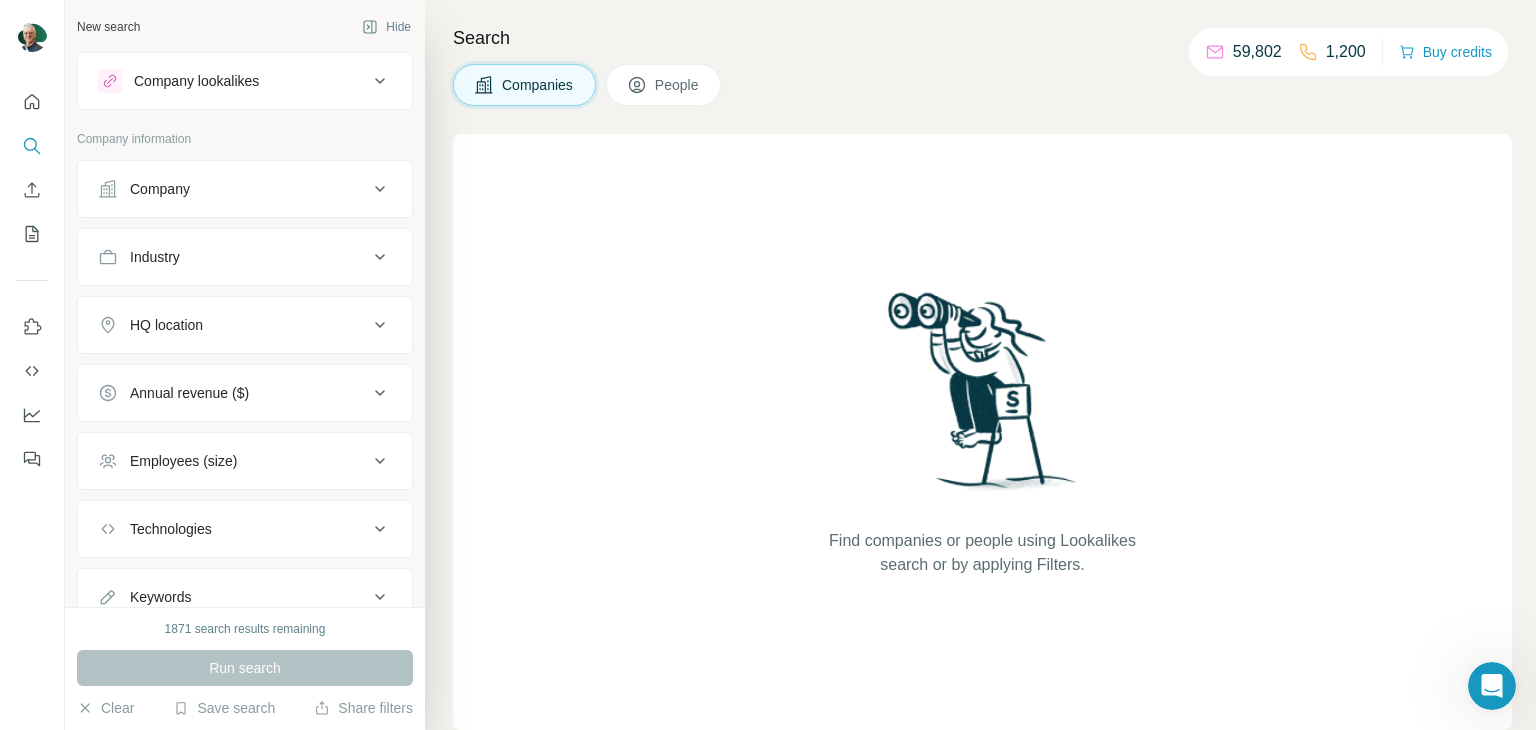 click on "Companies" at bounding box center (538, 85) 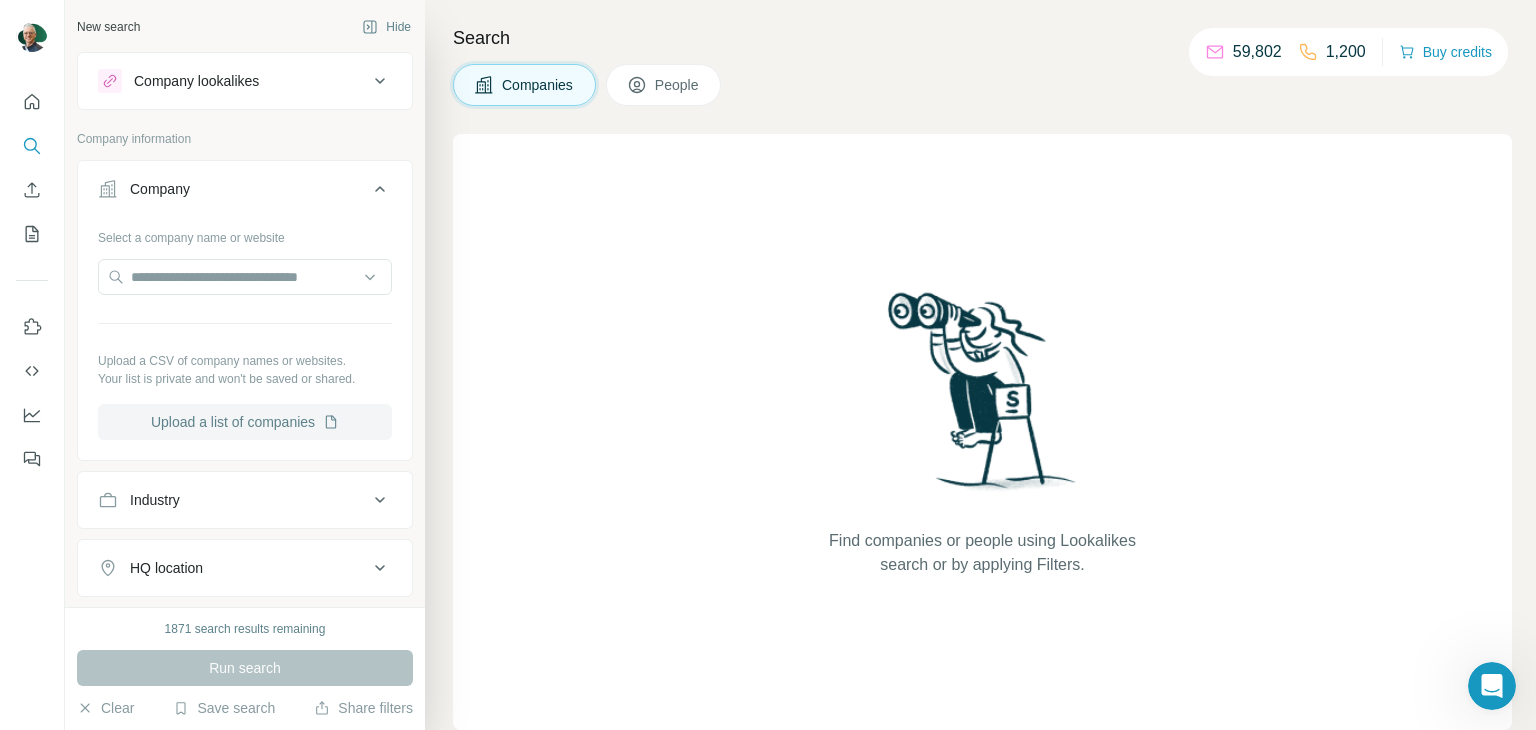 click on "Upload a list of companies" at bounding box center (245, 422) 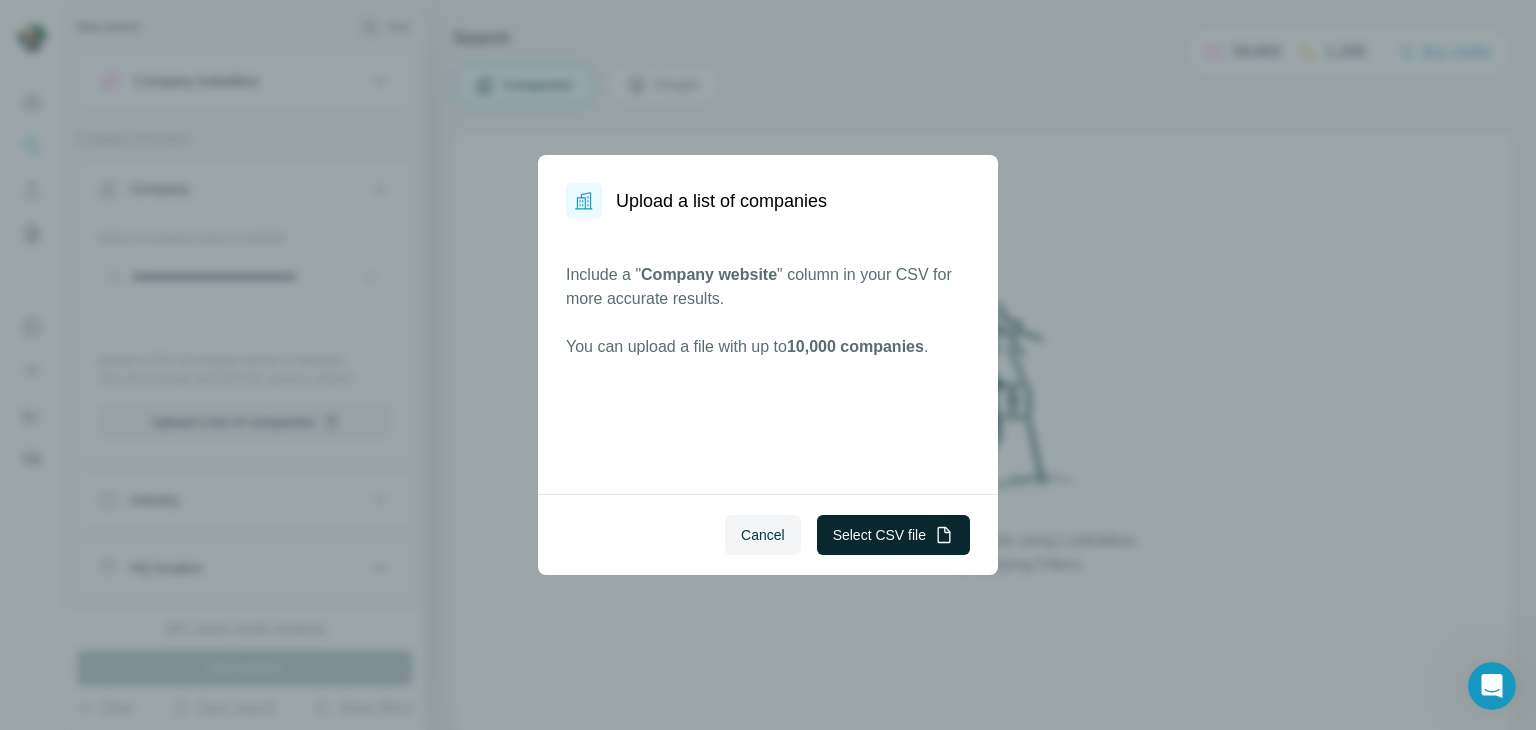 click on "Select CSV file" at bounding box center (893, 535) 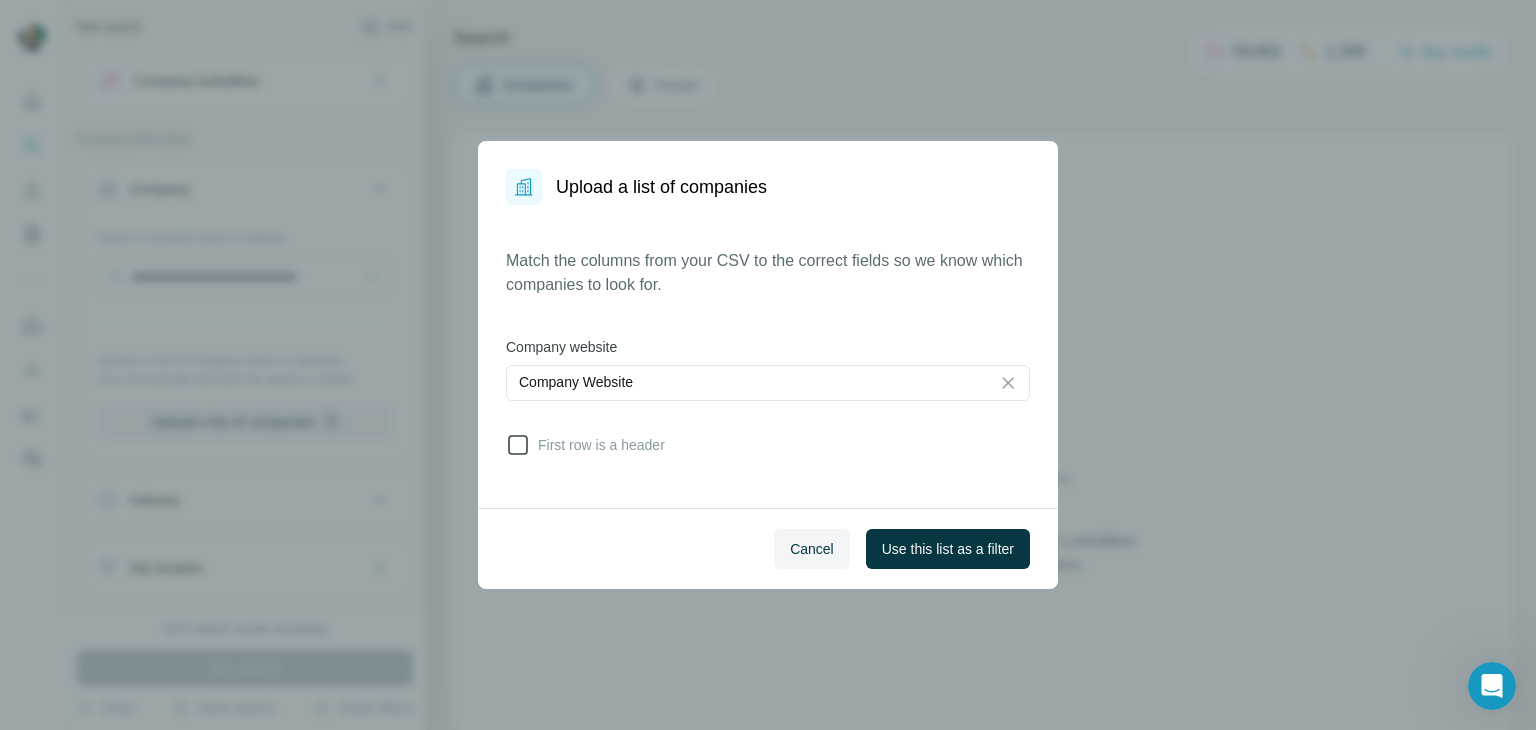 click 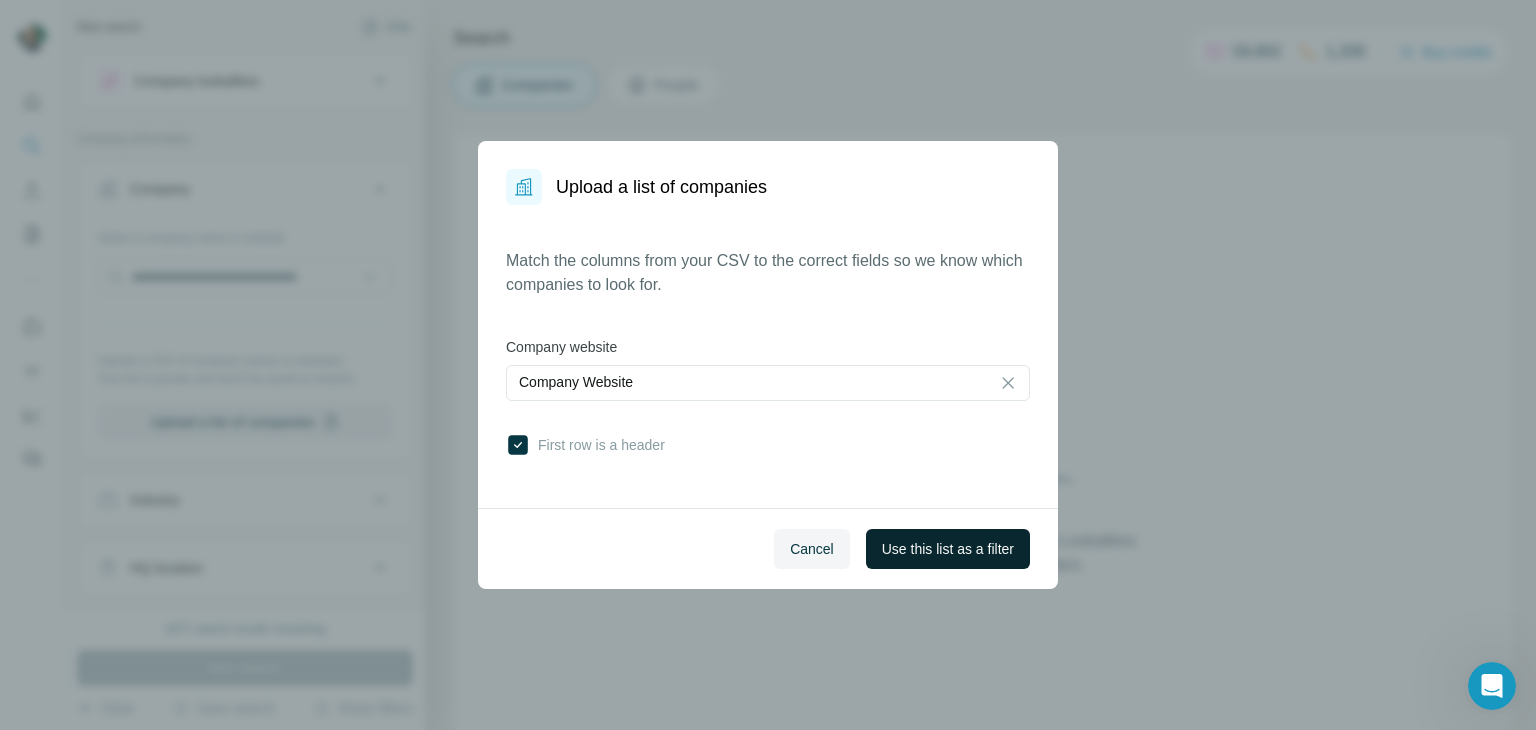 click on "Use this list as a filter" at bounding box center (948, 549) 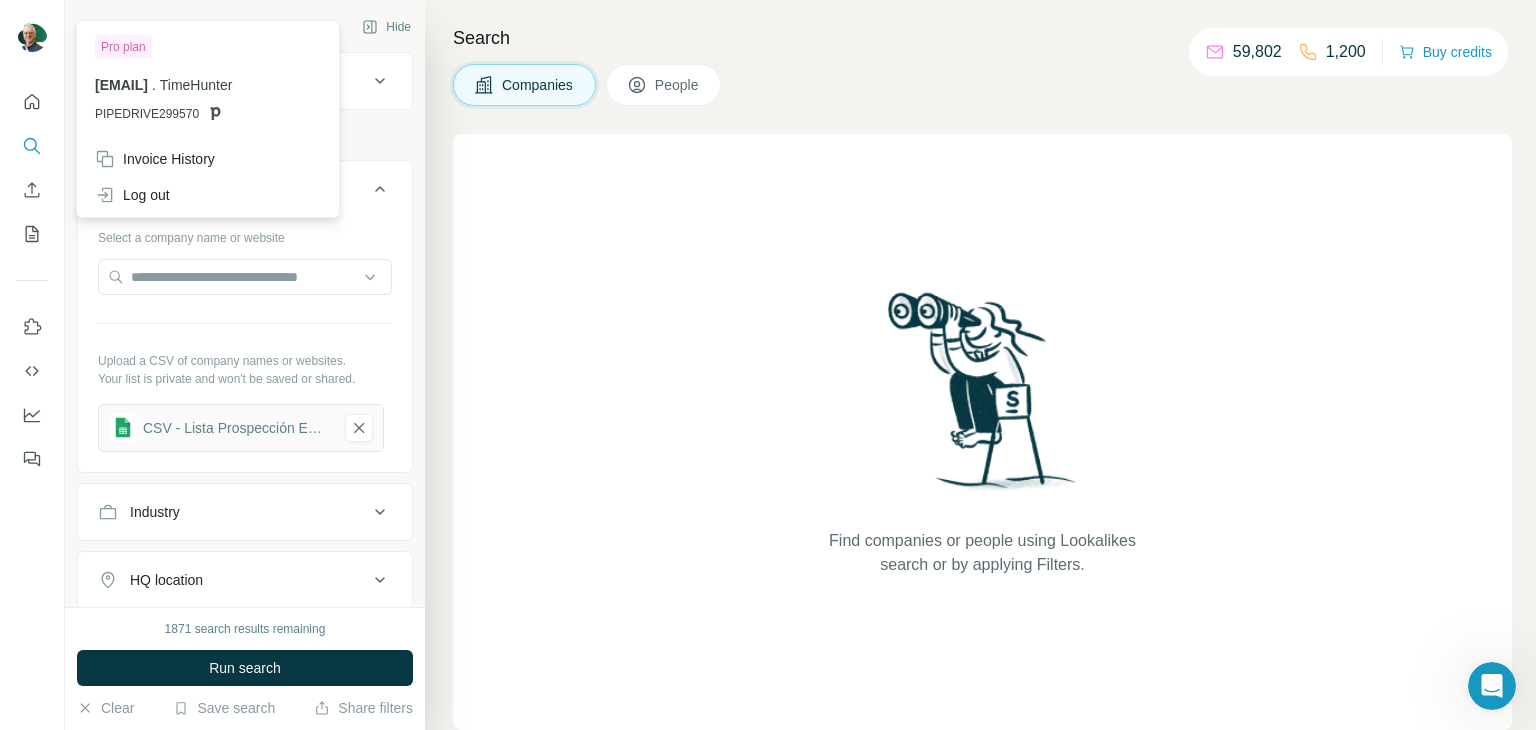 drag, startPoint x: 132, startPoint y: 81, endPoint x: 236, endPoint y: 85, distance: 104.0769 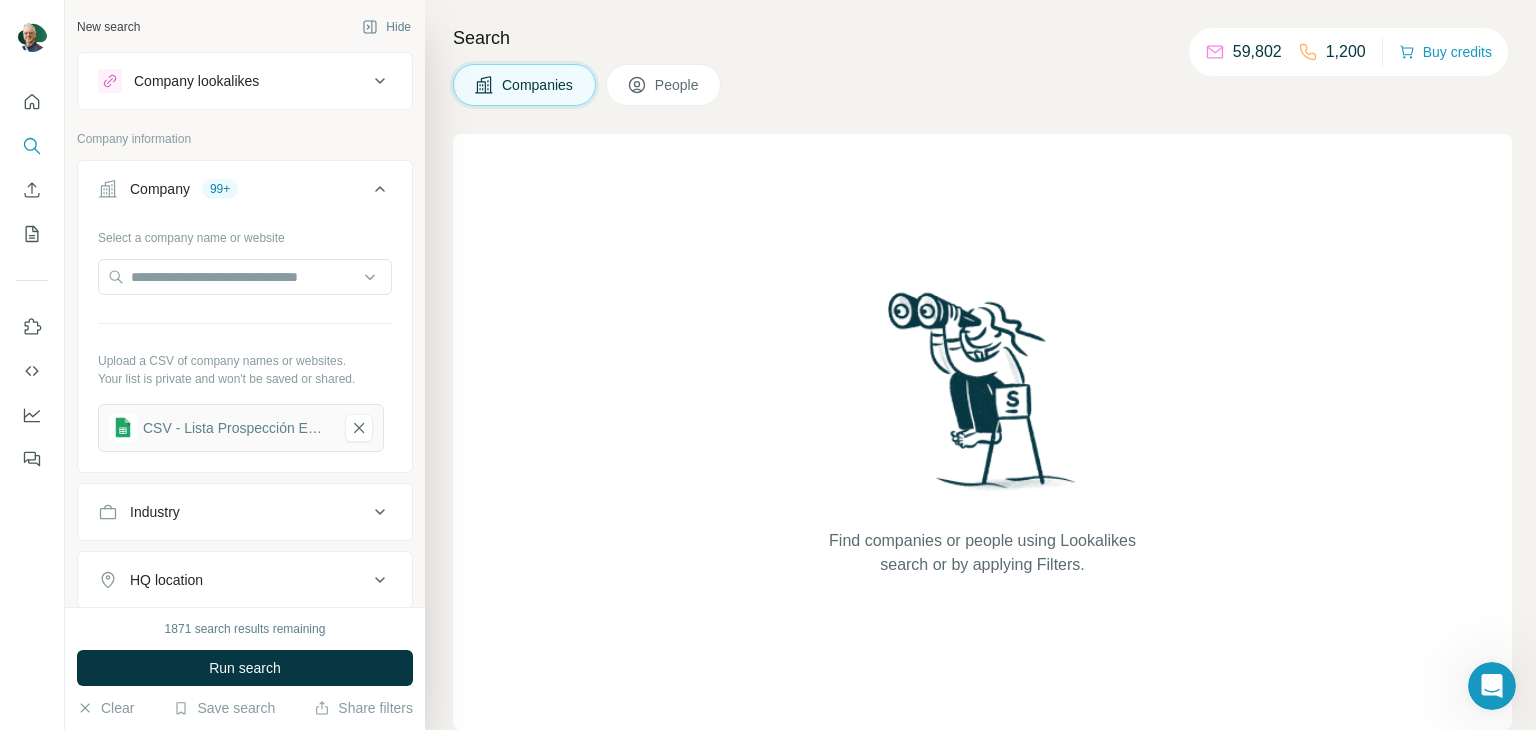 click on "Companies People" at bounding box center [982, 85] 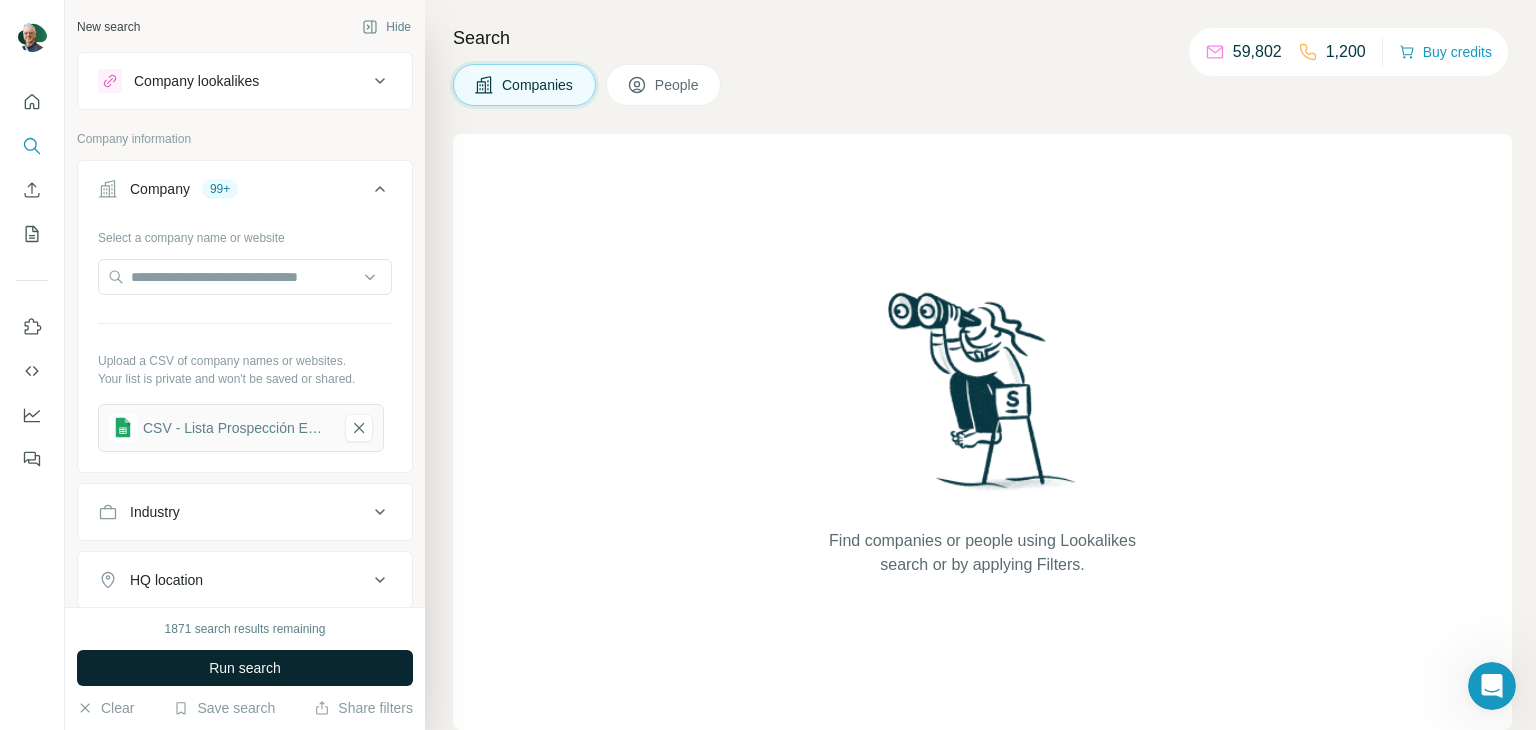 click on "Run search" at bounding box center [245, 668] 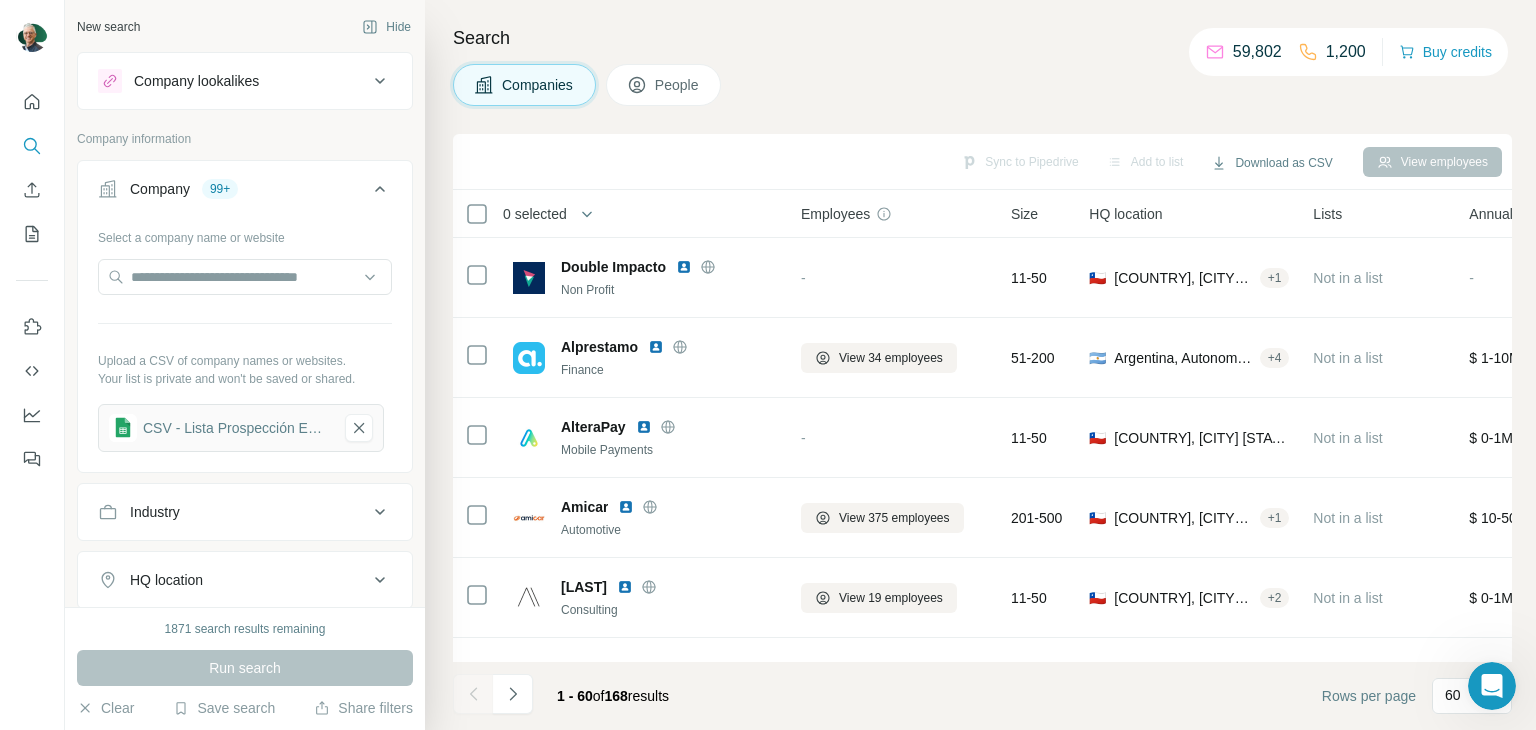 scroll, scrollTop: 700, scrollLeft: 0, axis: vertical 